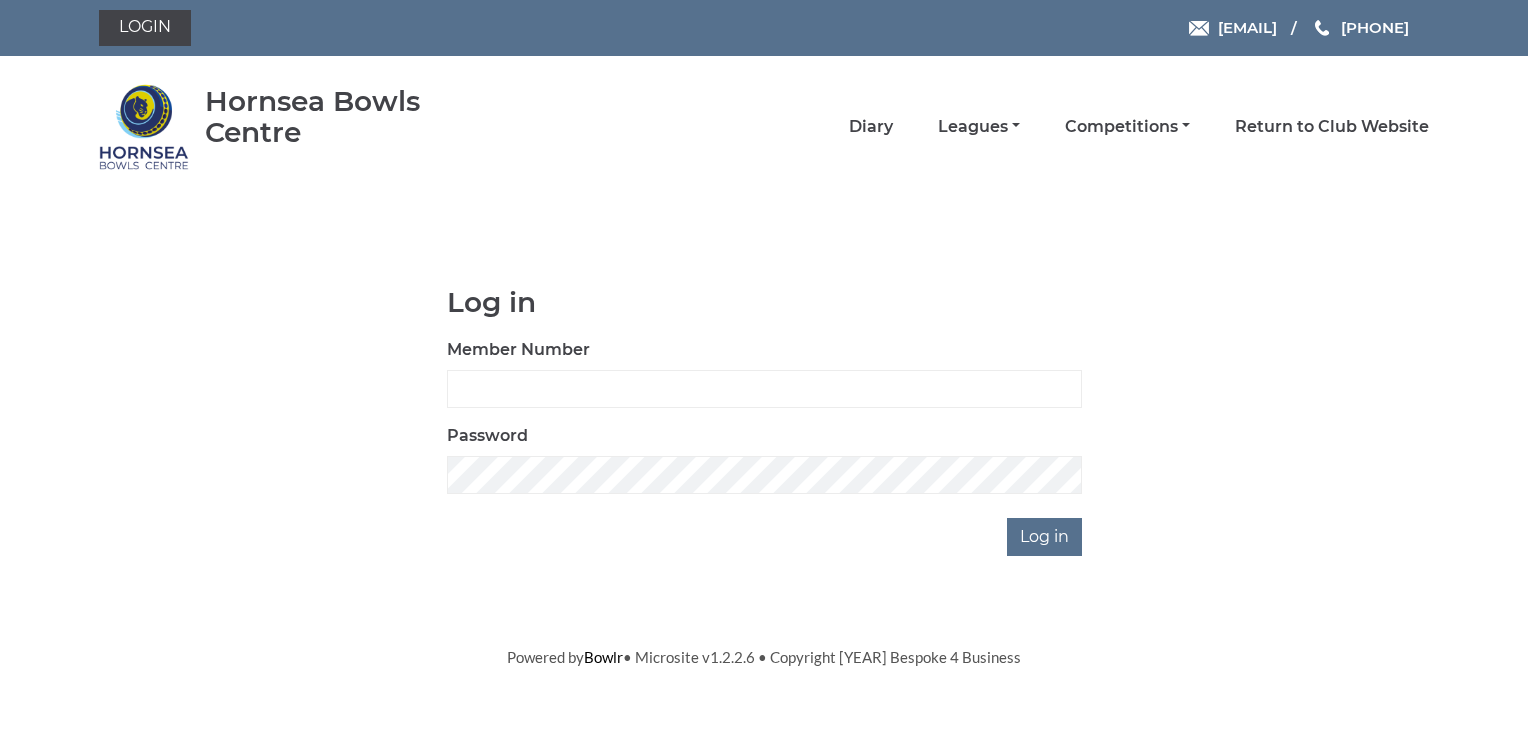 scroll, scrollTop: 0, scrollLeft: 0, axis: both 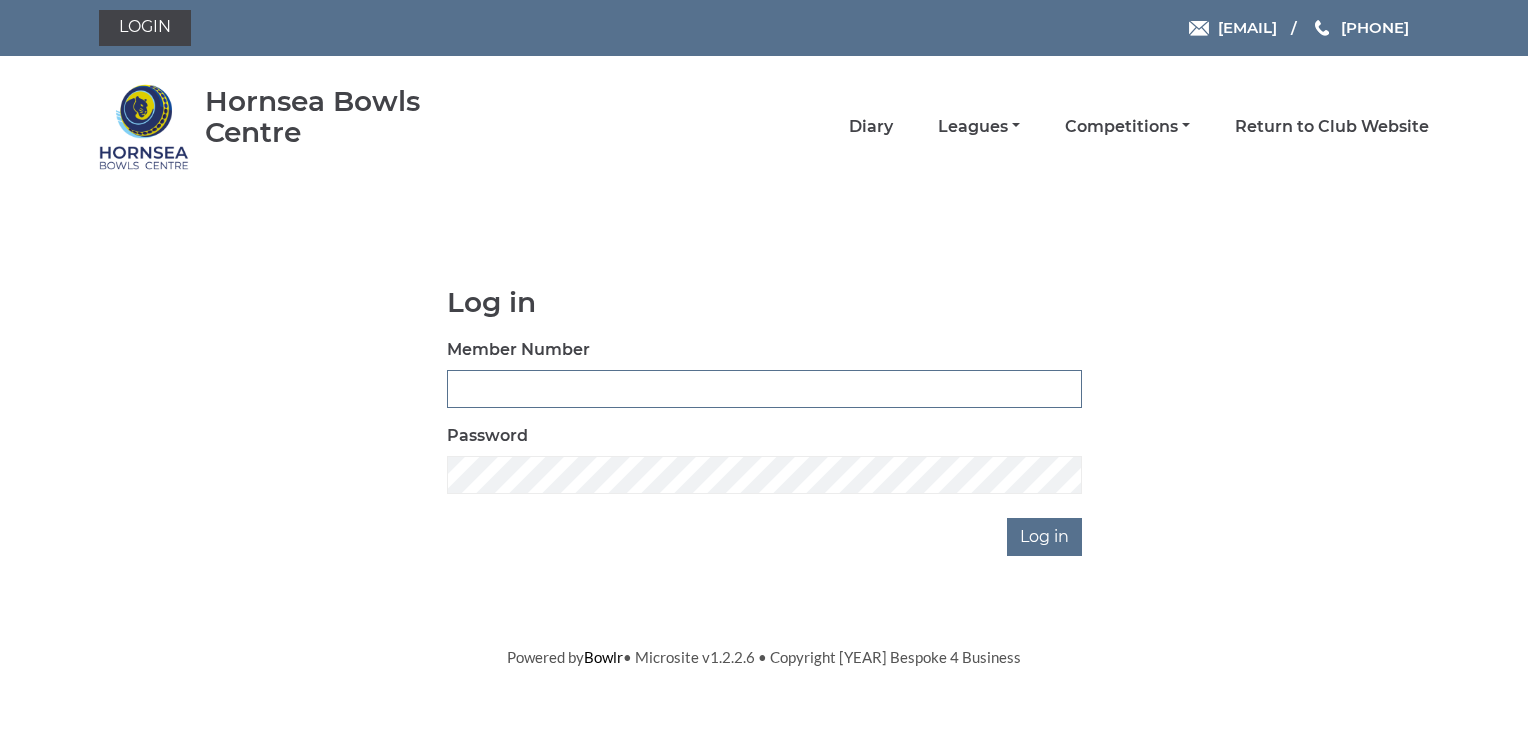 click on "Member Number" at bounding box center (764, 389) 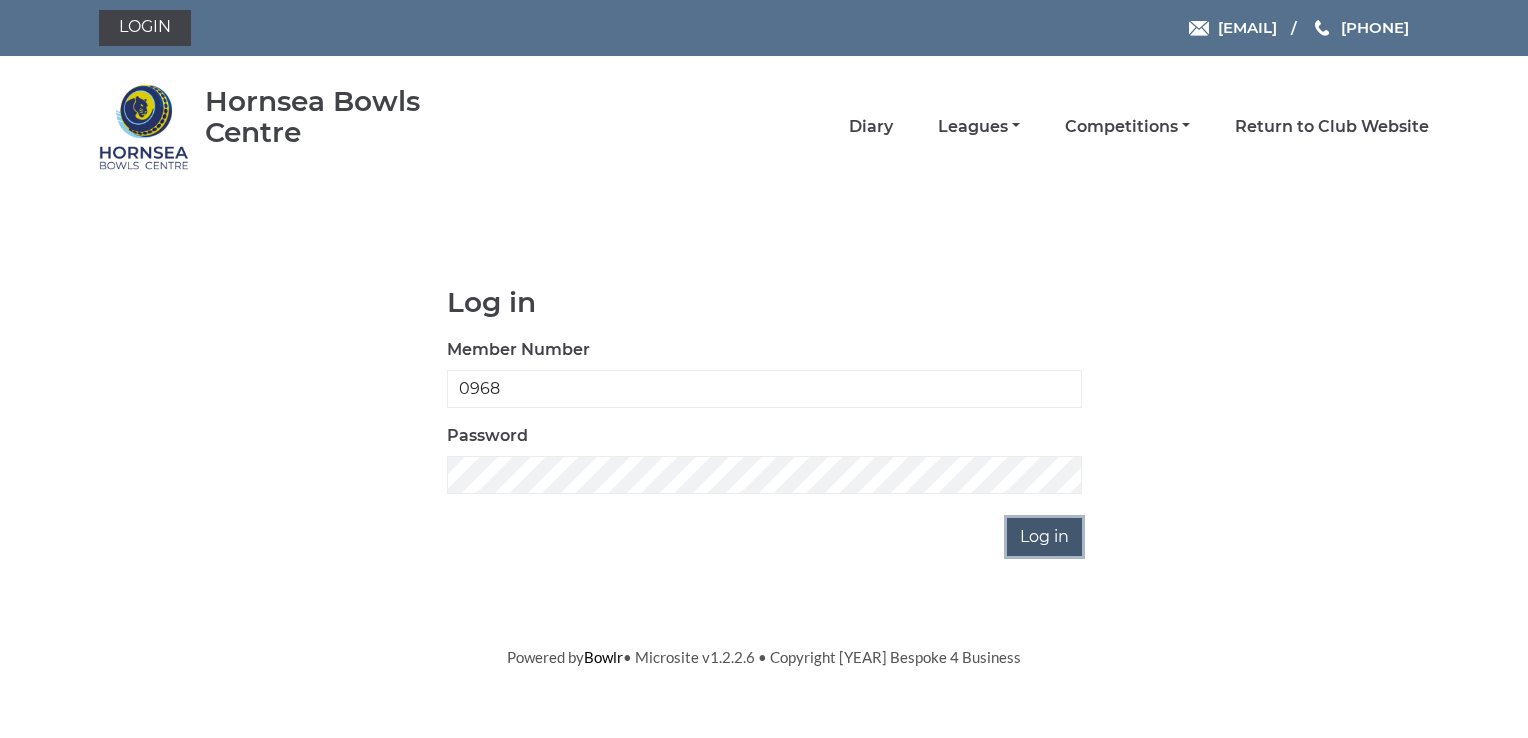 click on "Log in" at bounding box center [1044, 537] 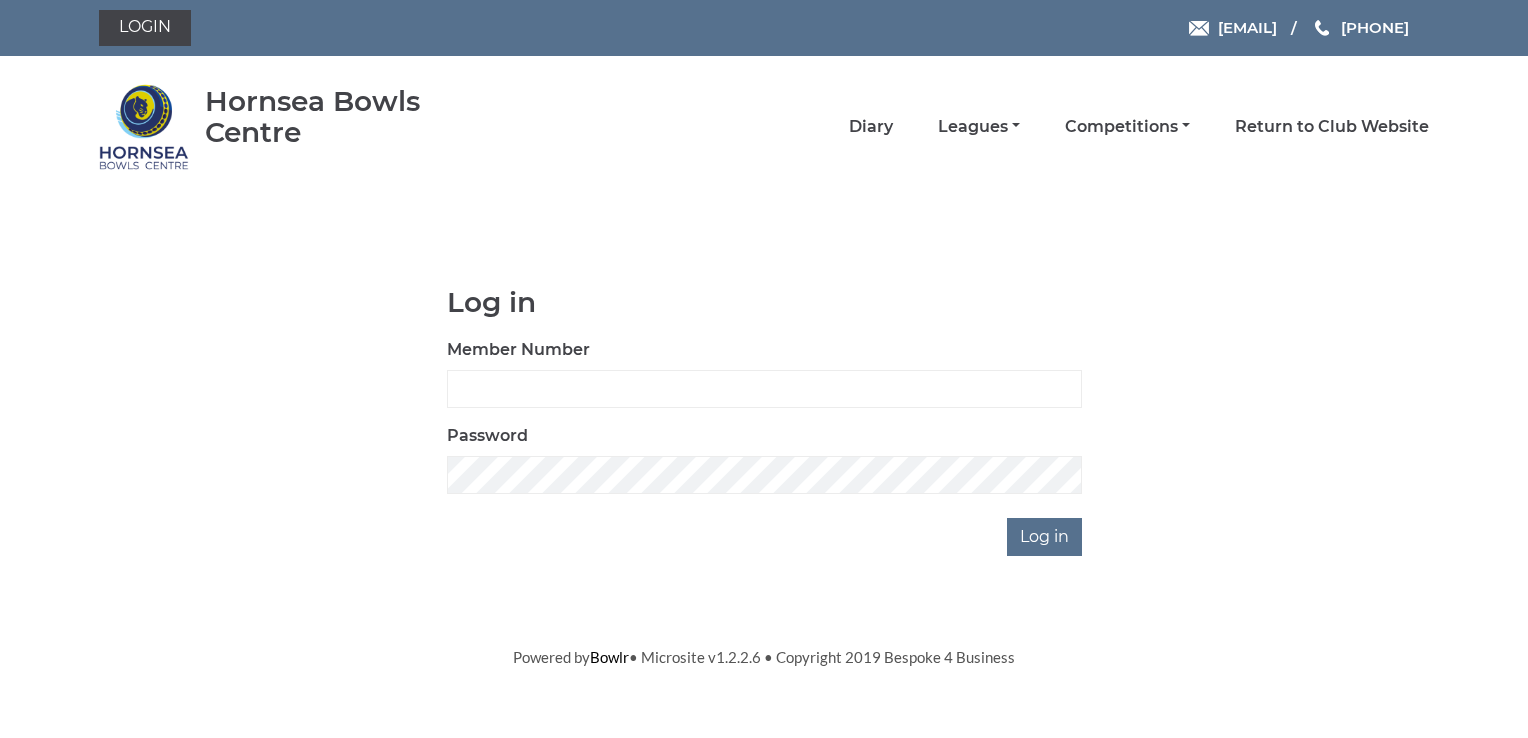 scroll, scrollTop: 0, scrollLeft: 0, axis: both 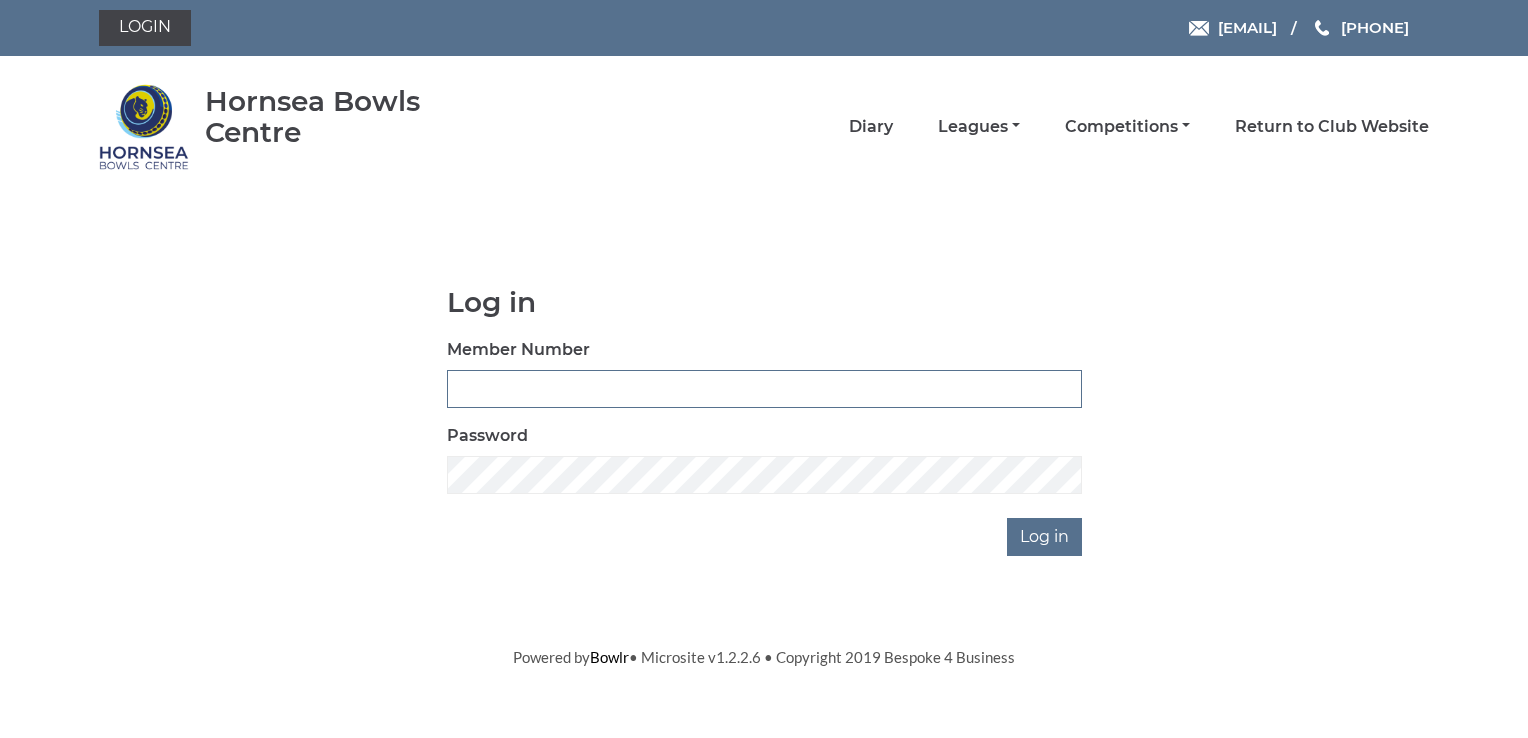 click on "Member Number" at bounding box center [764, 389] 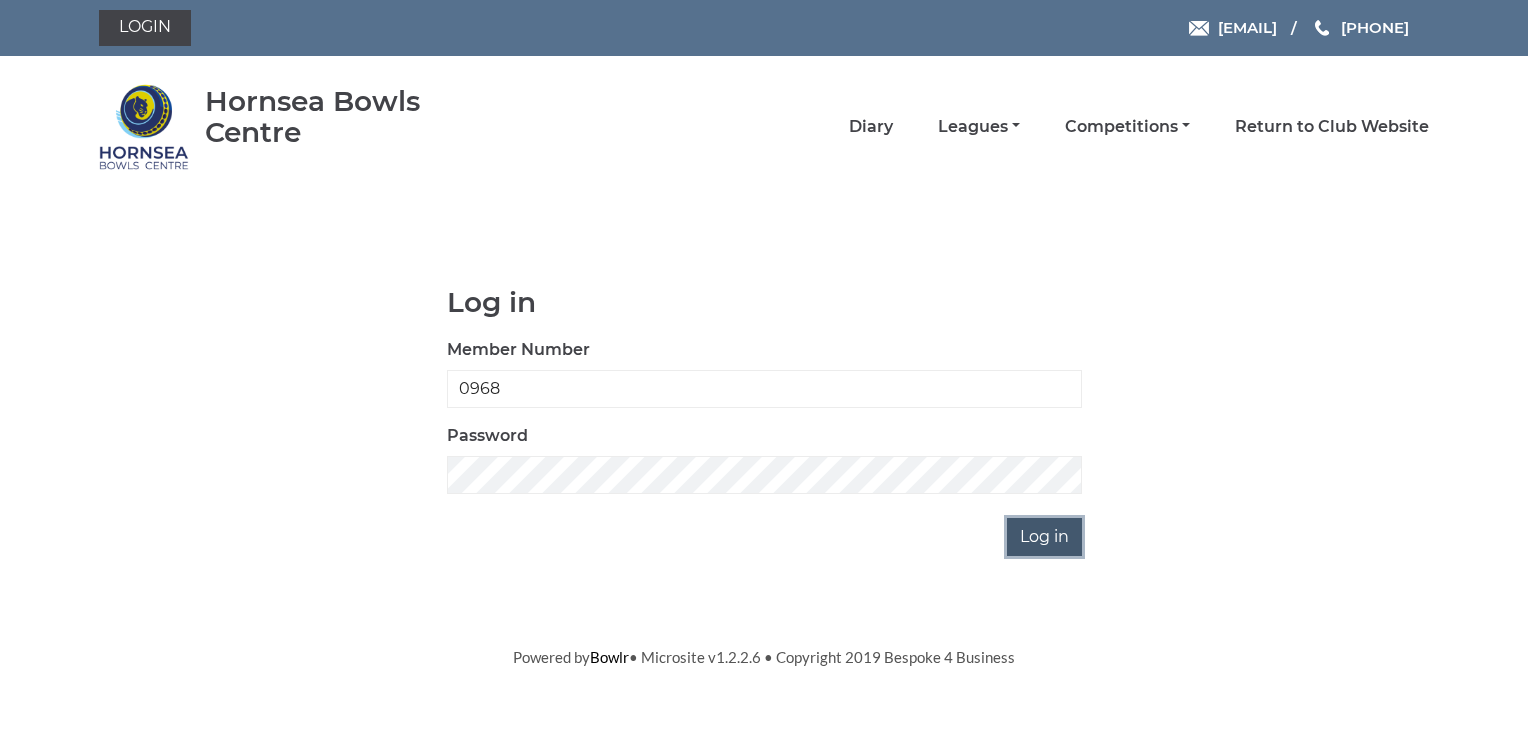 click on "Log in" at bounding box center [1044, 537] 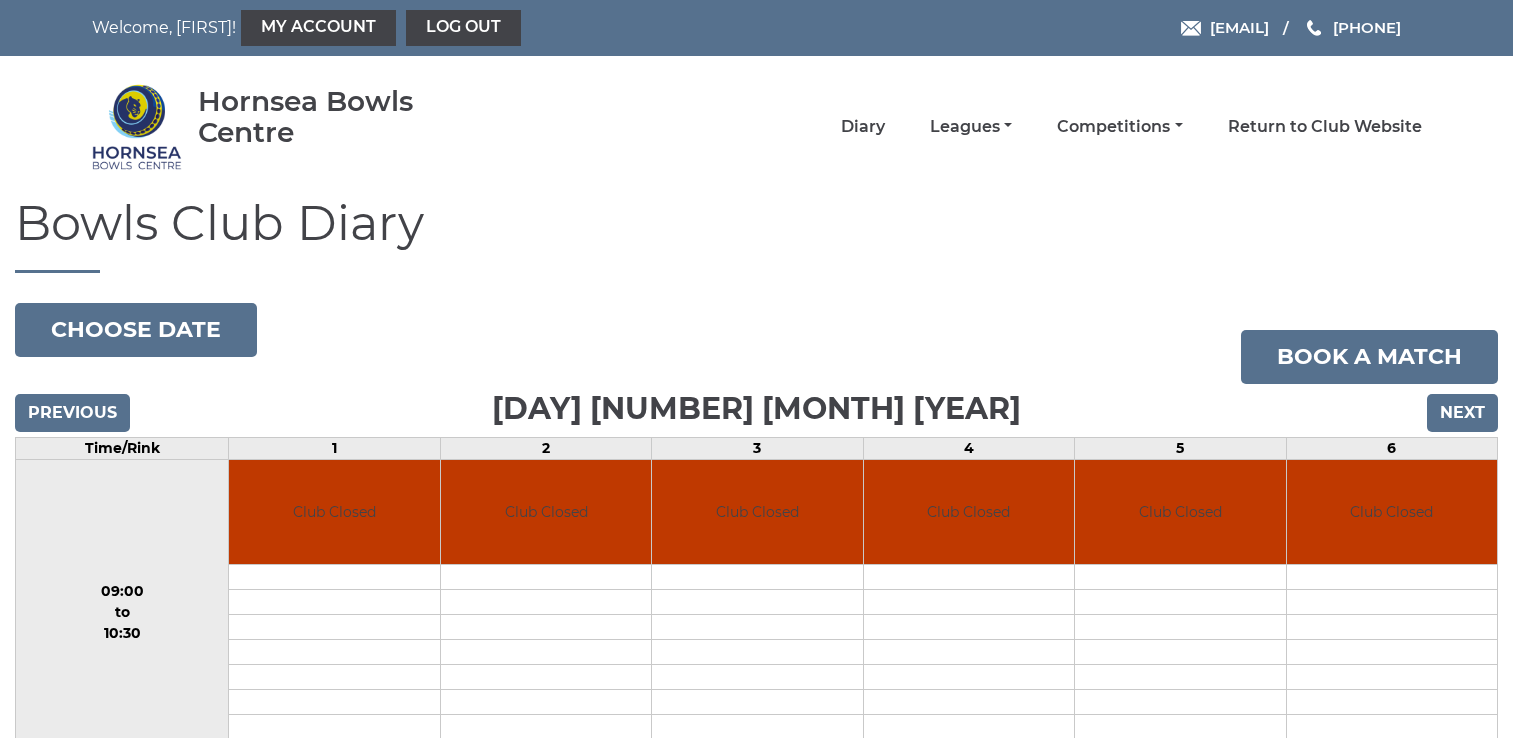 scroll, scrollTop: 0, scrollLeft: 0, axis: both 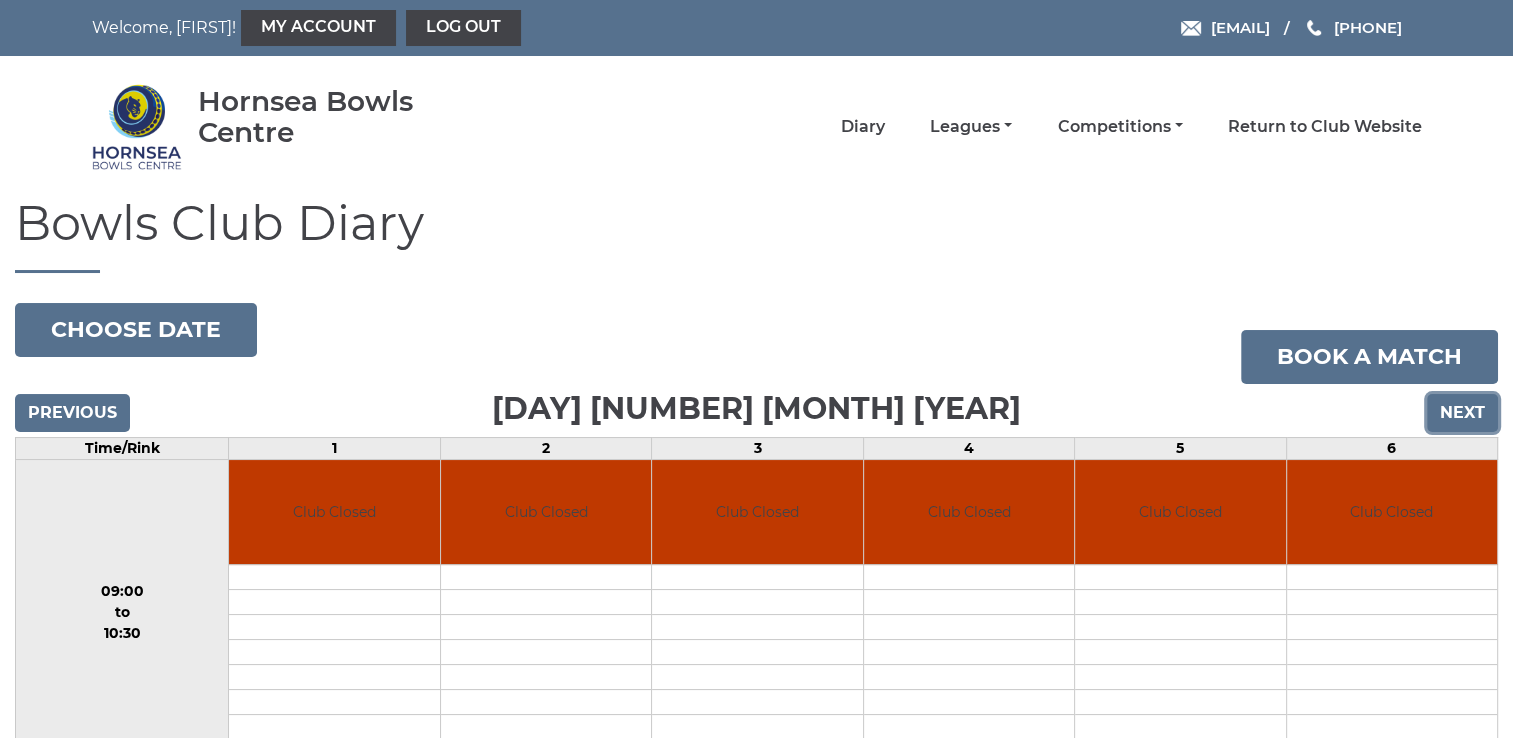 click on "Next" at bounding box center [1462, 413] 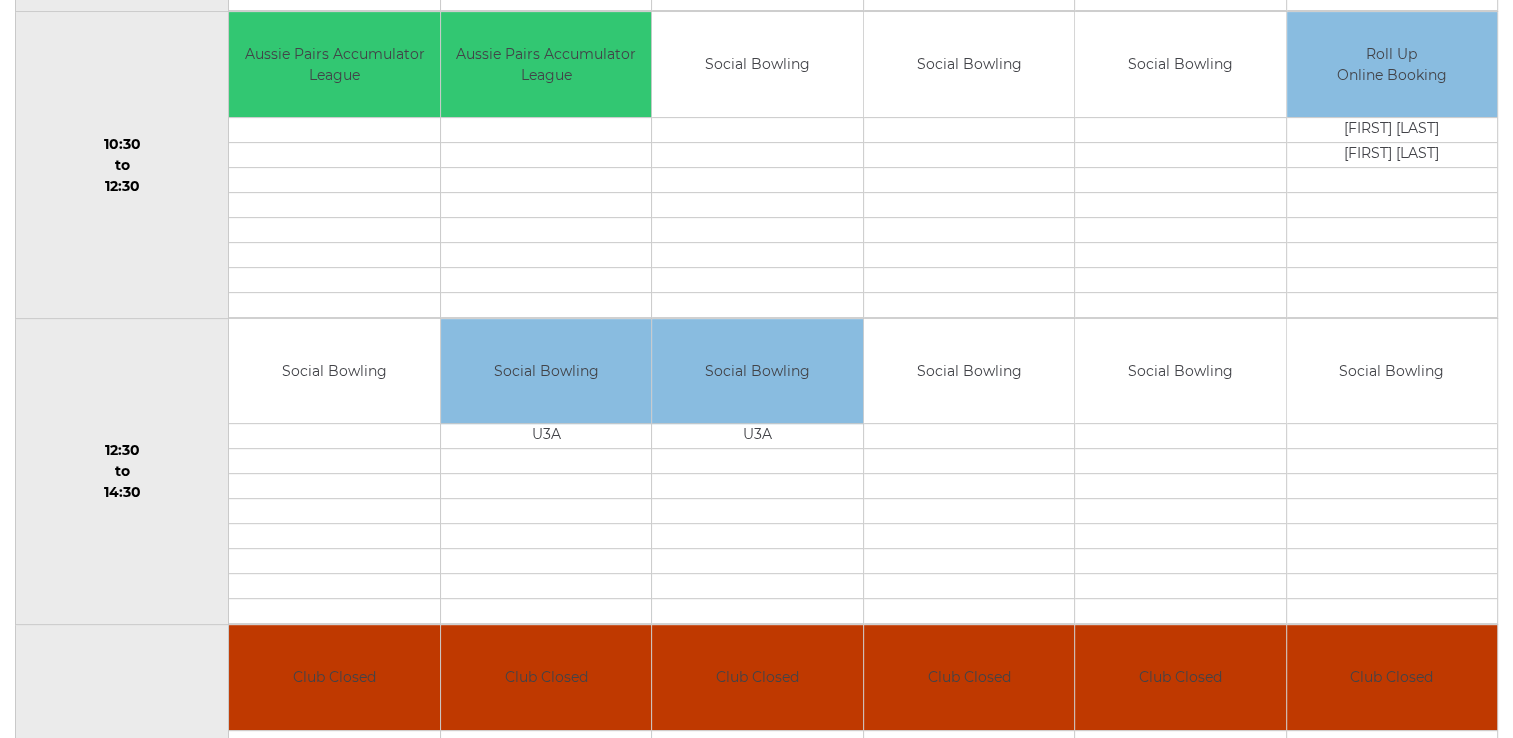 scroll, scrollTop: 760, scrollLeft: 0, axis: vertical 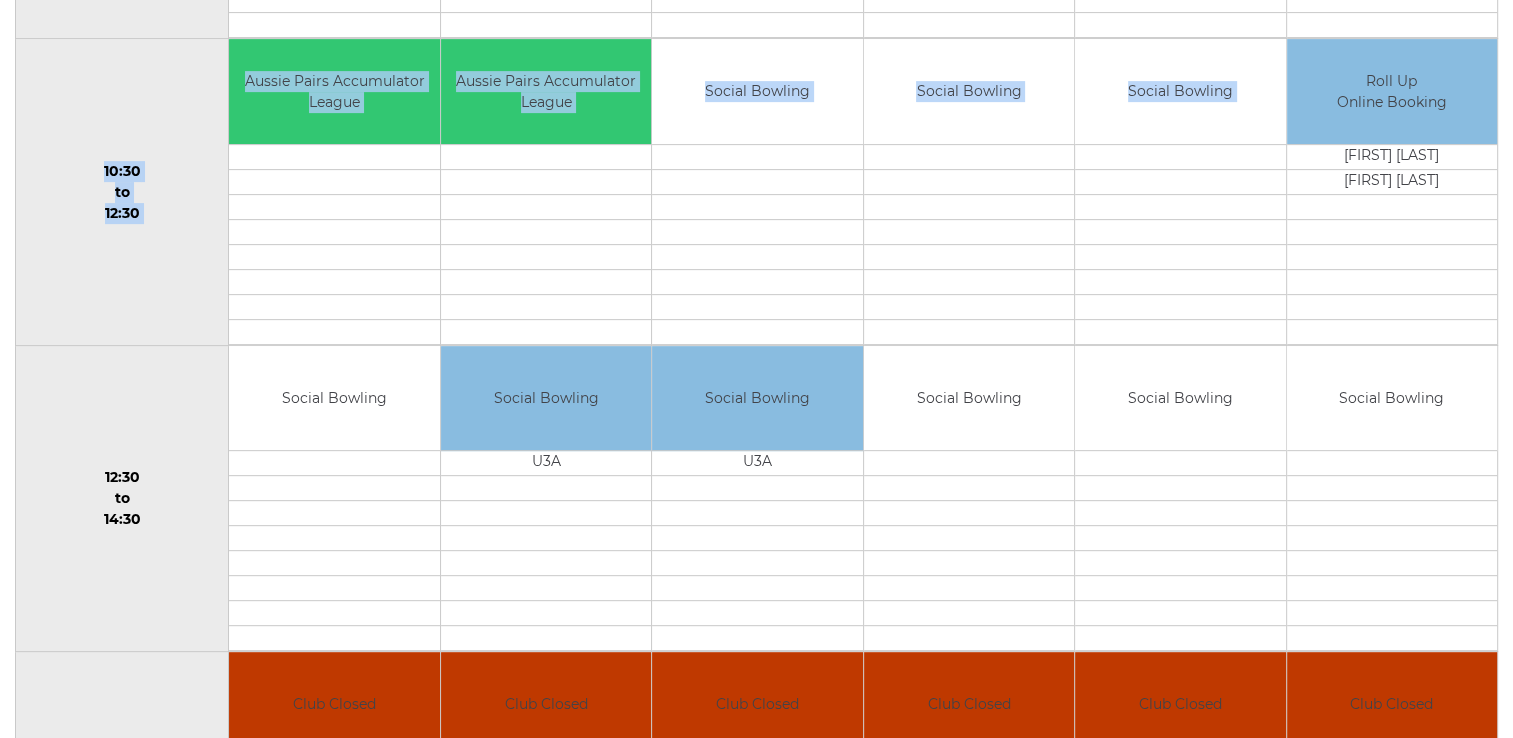 drag, startPoint x: 1417, startPoint y: 31, endPoint x: 1519, endPoint y: 11, distance: 103.94229 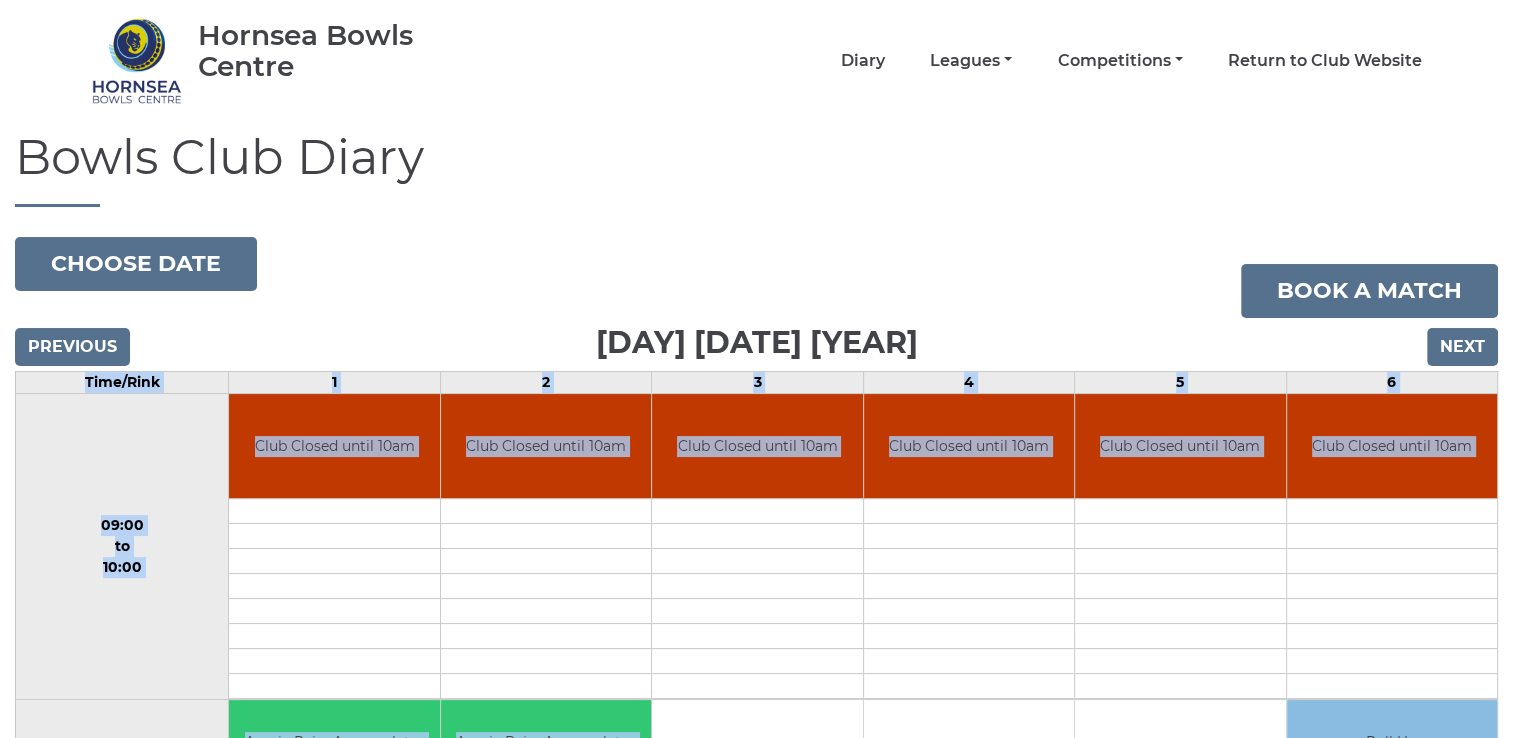 scroll, scrollTop: 0, scrollLeft: 0, axis: both 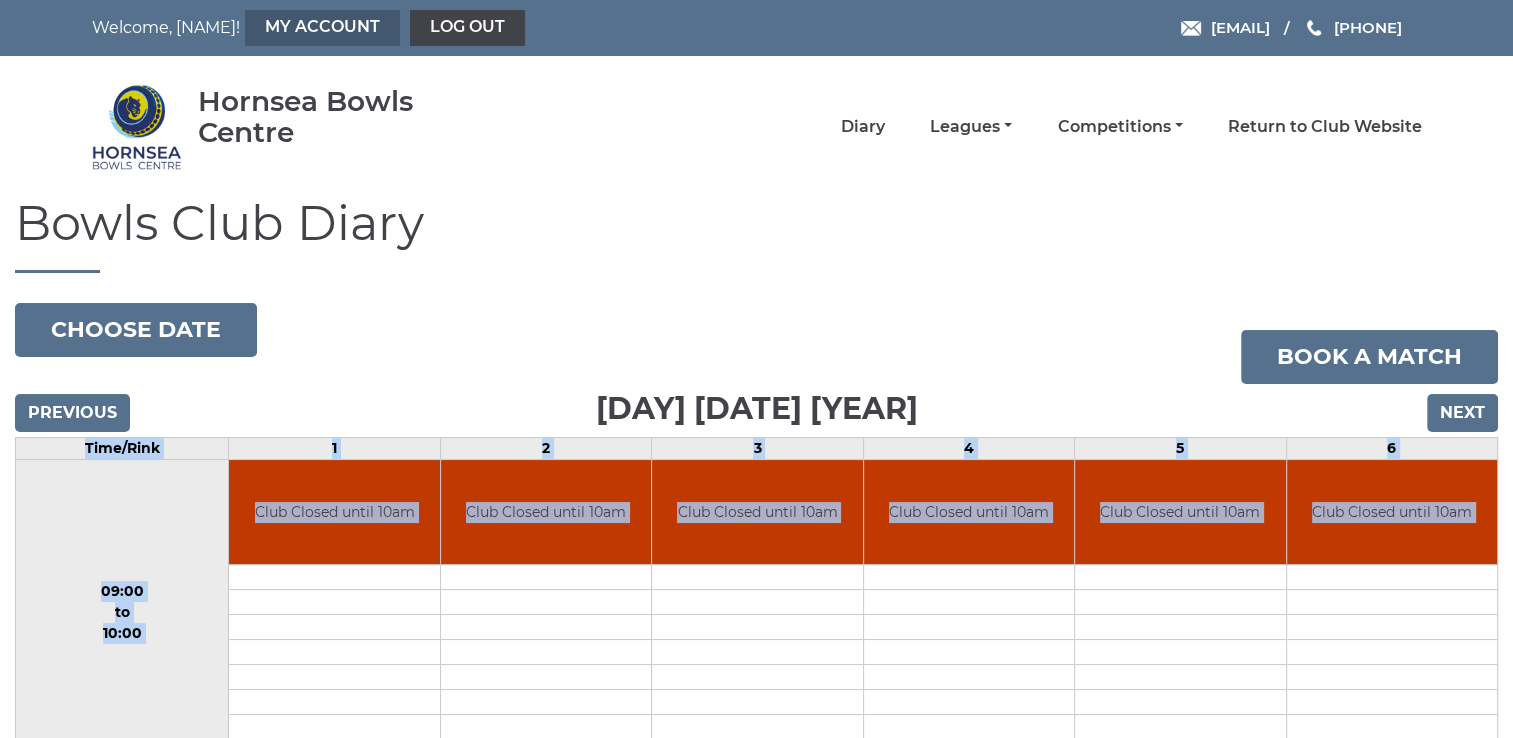 click on "My Account" at bounding box center (322, 28) 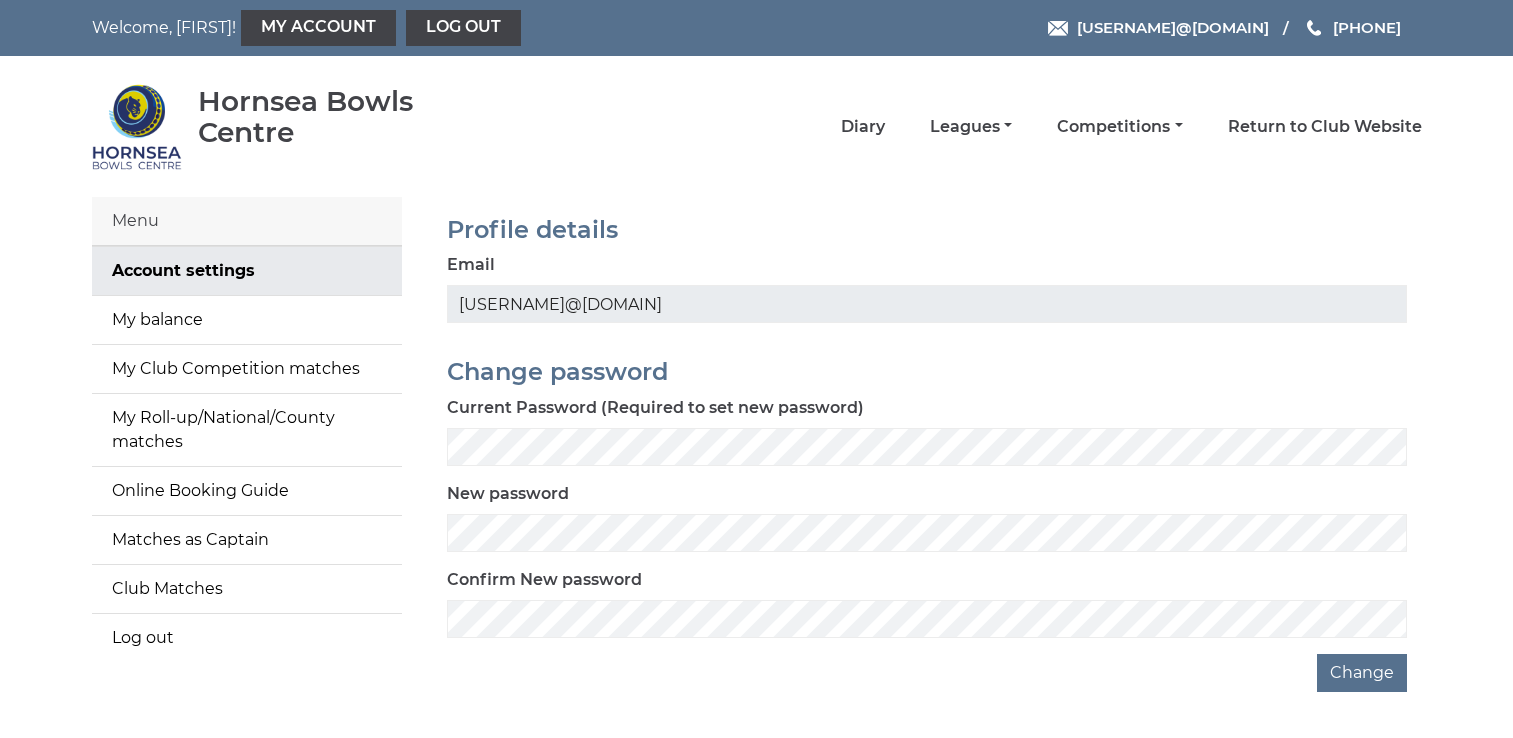 scroll, scrollTop: 0, scrollLeft: 0, axis: both 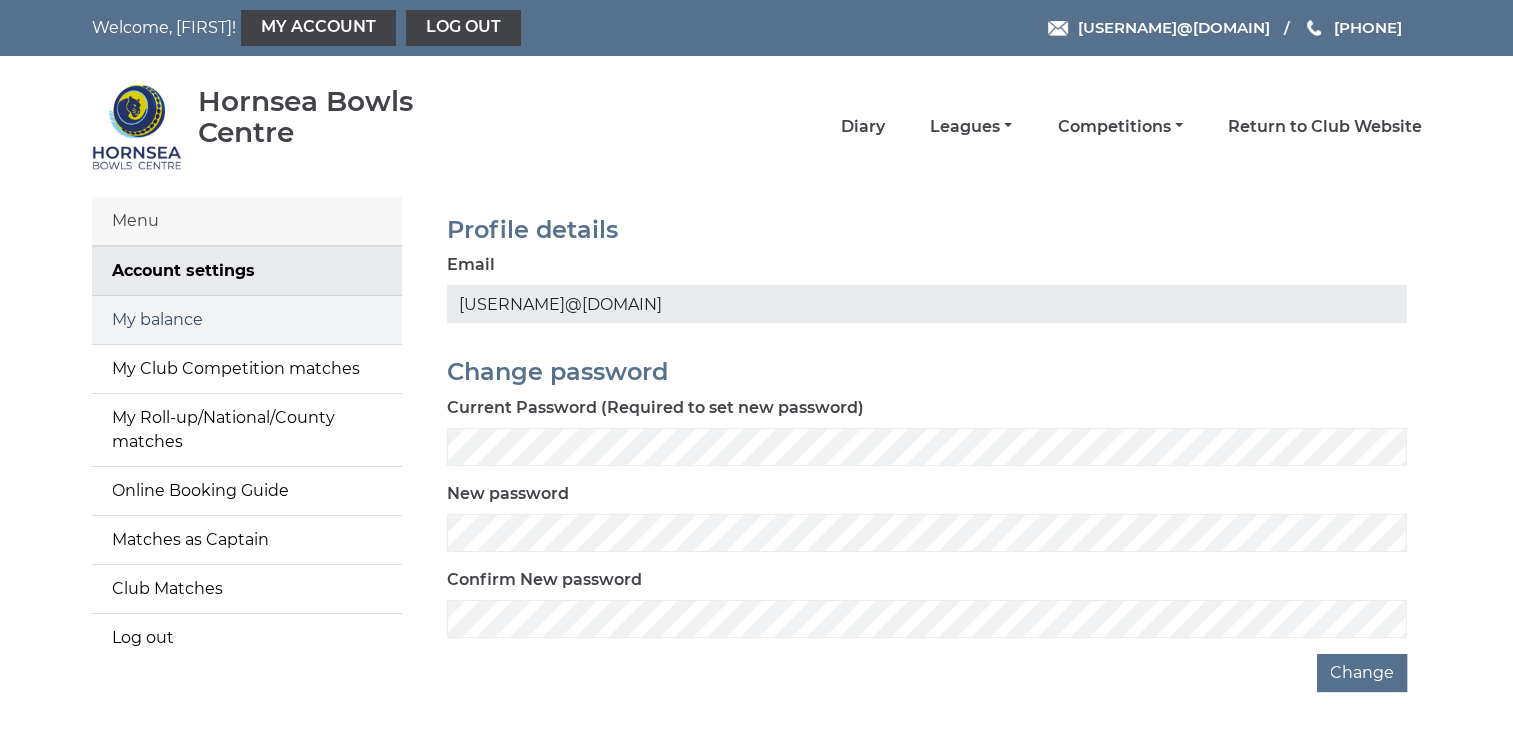 click on "My balance" at bounding box center (247, 320) 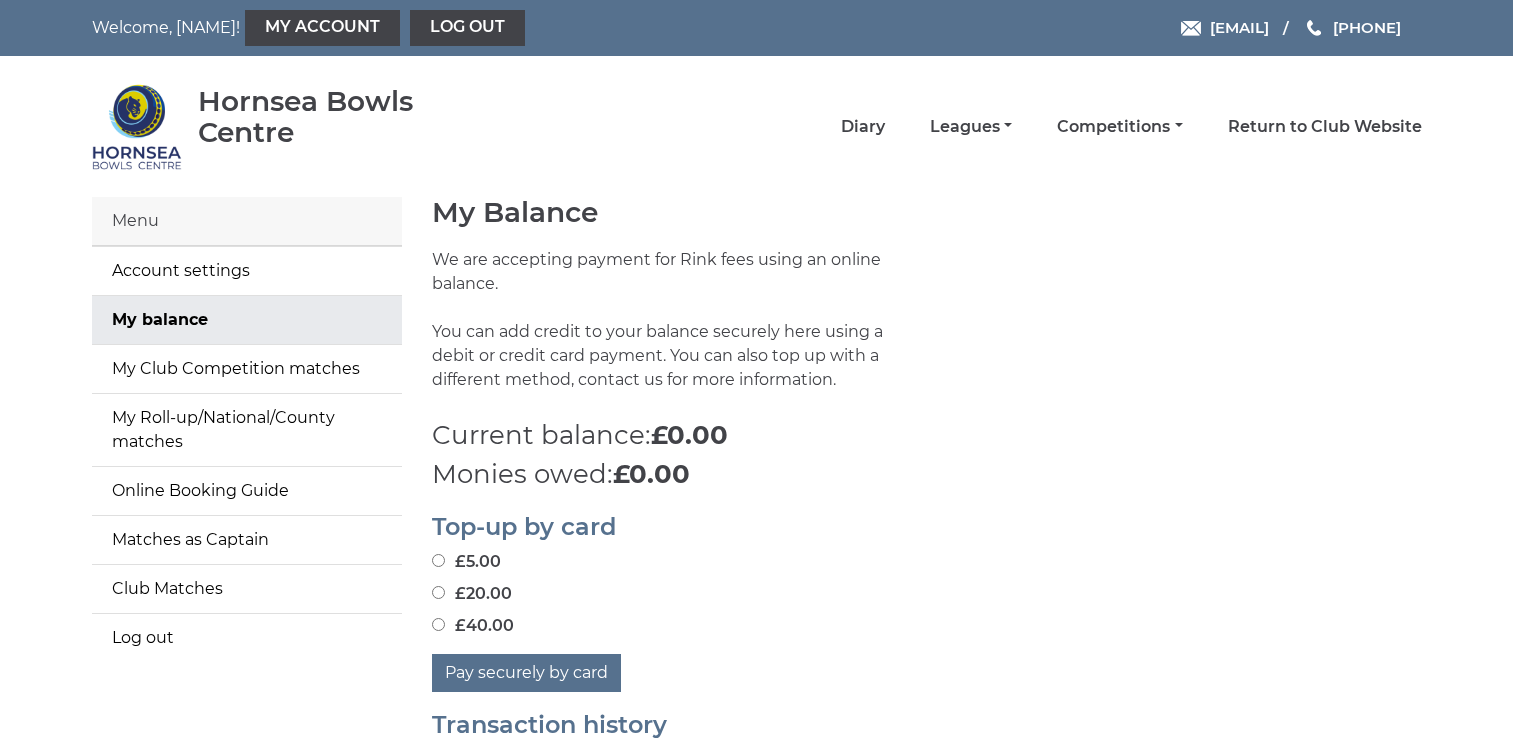 scroll, scrollTop: 0, scrollLeft: 0, axis: both 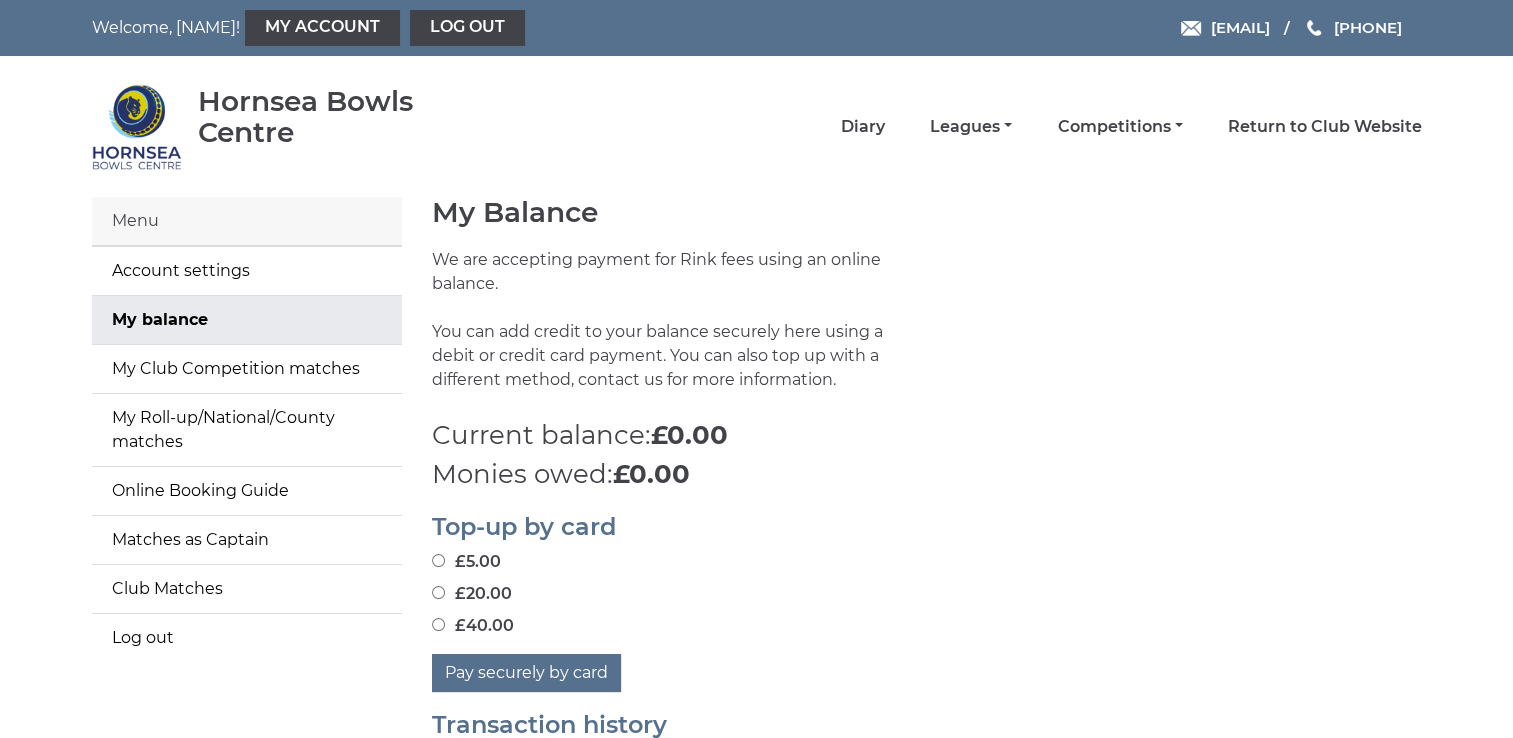 click on "£20.00" at bounding box center (438, 592) 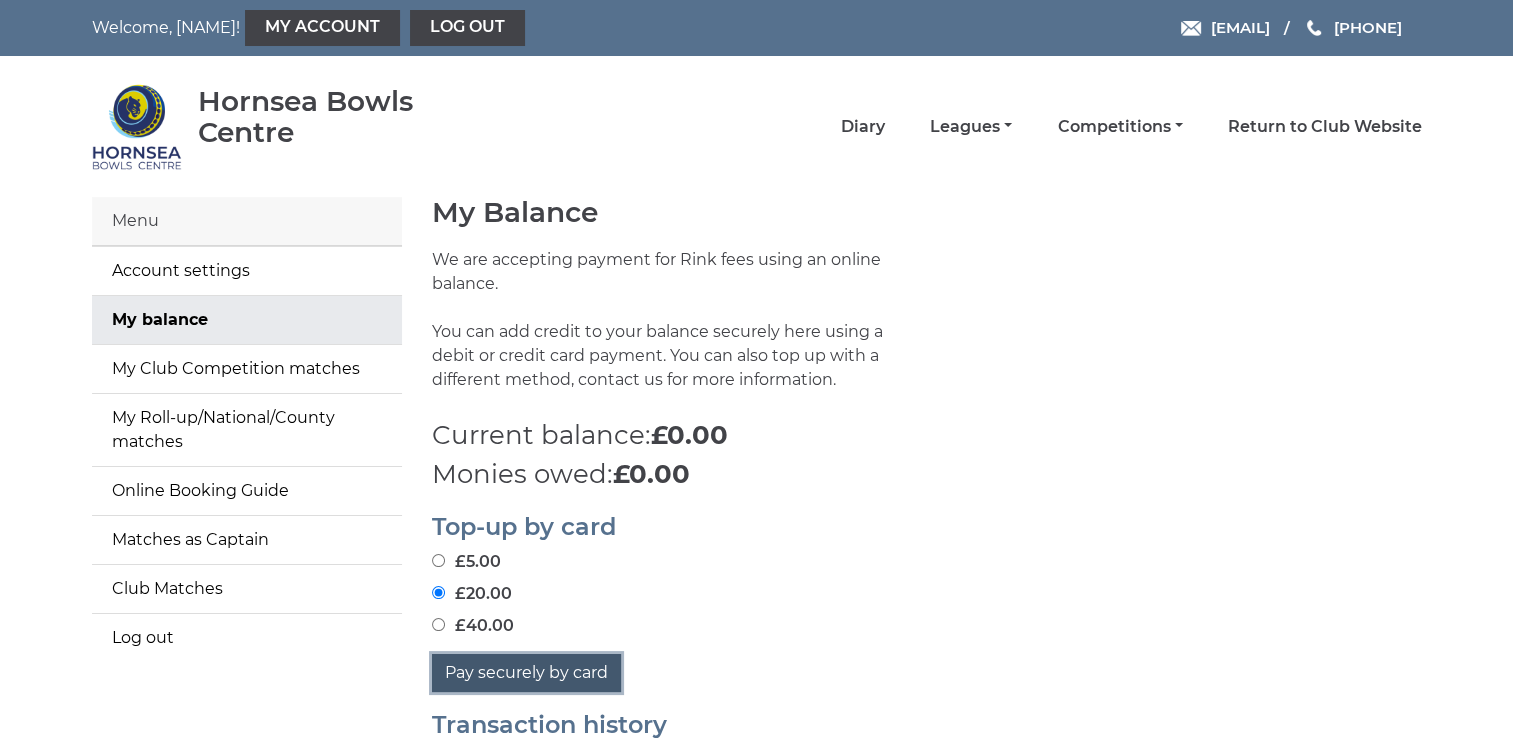 click on "Pay securely by card" at bounding box center [526, 673] 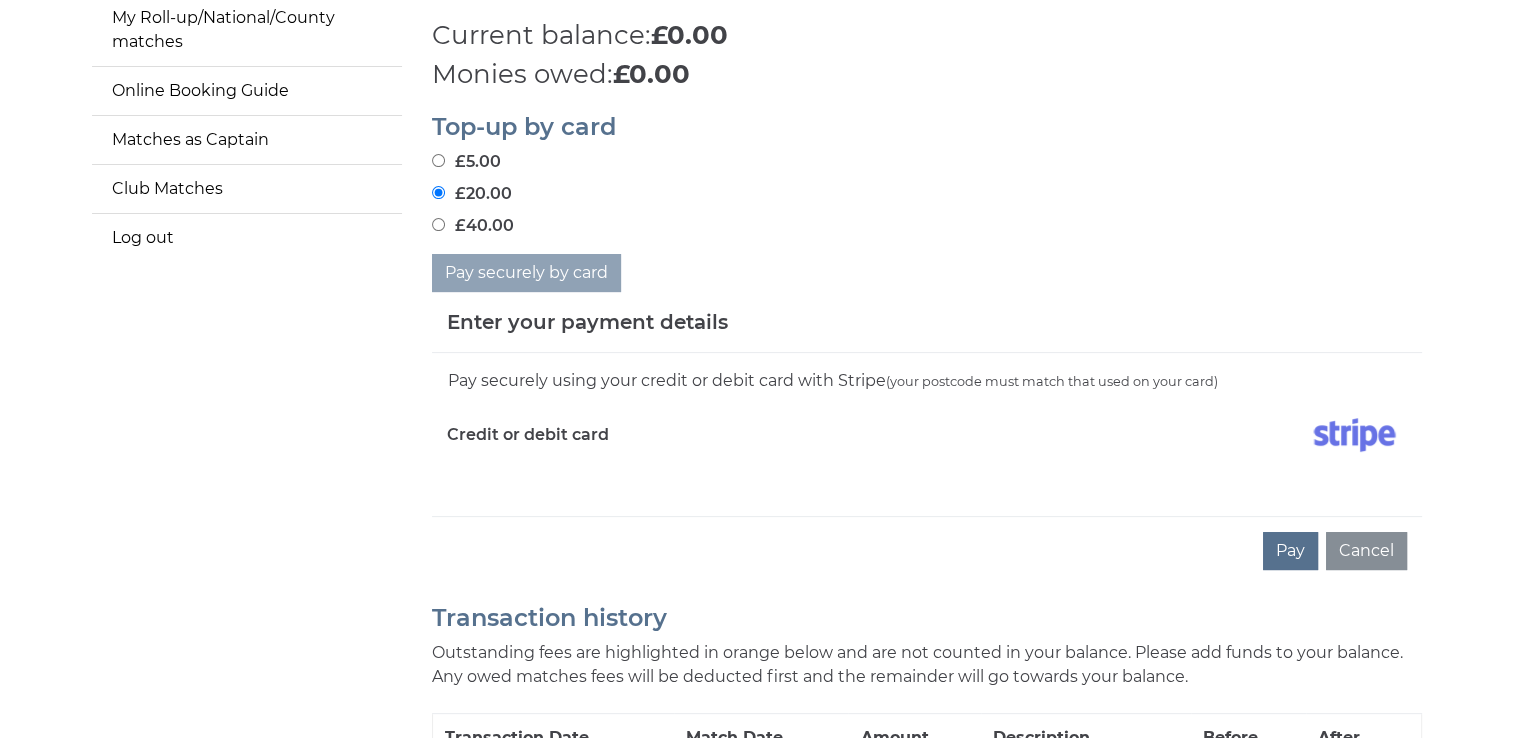 scroll, scrollTop: 440, scrollLeft: 0, axis: vertical 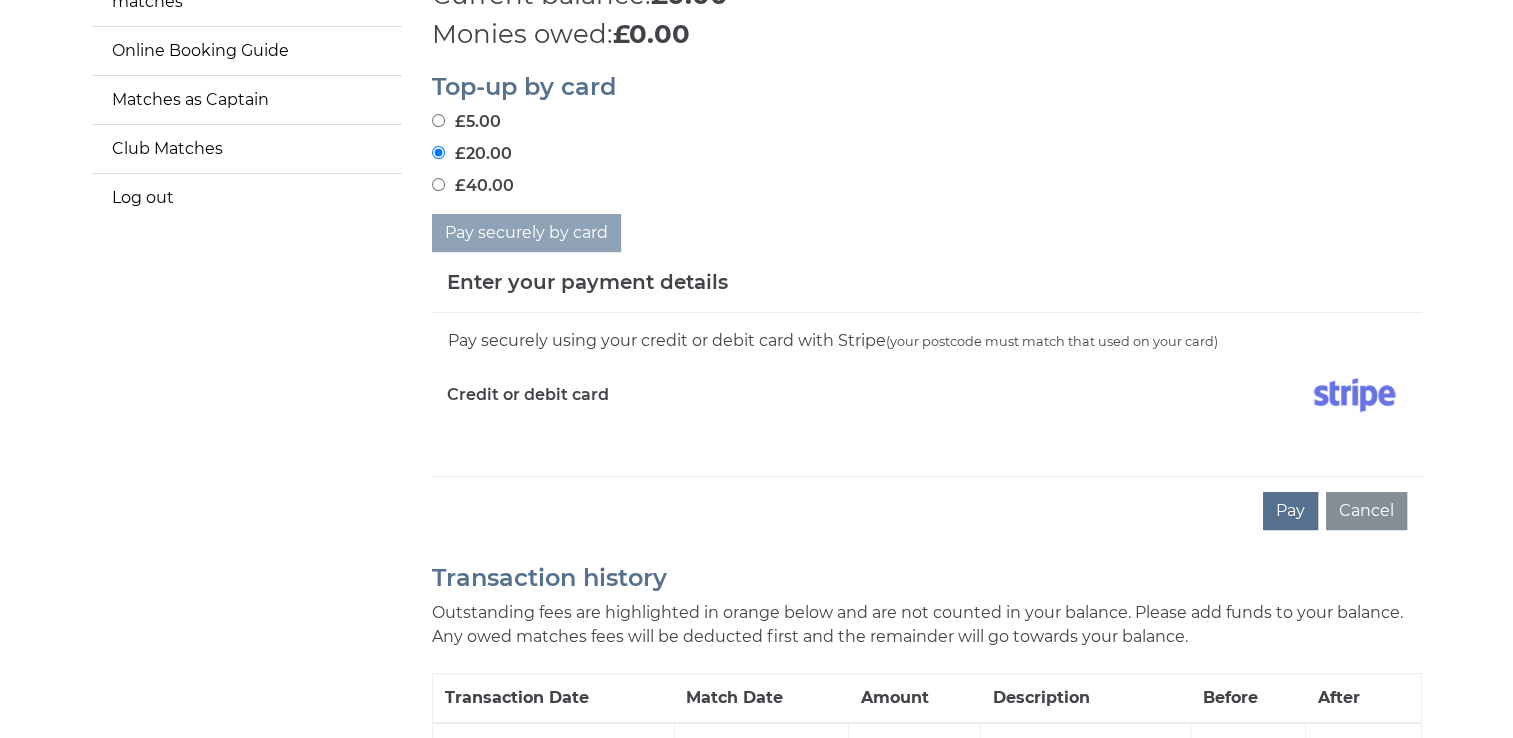 click on "Pay securely using your credit or debit card with Stripe  (your postcode must match that used on your card)
Credit or debit card" at bounding box center (927, 394) 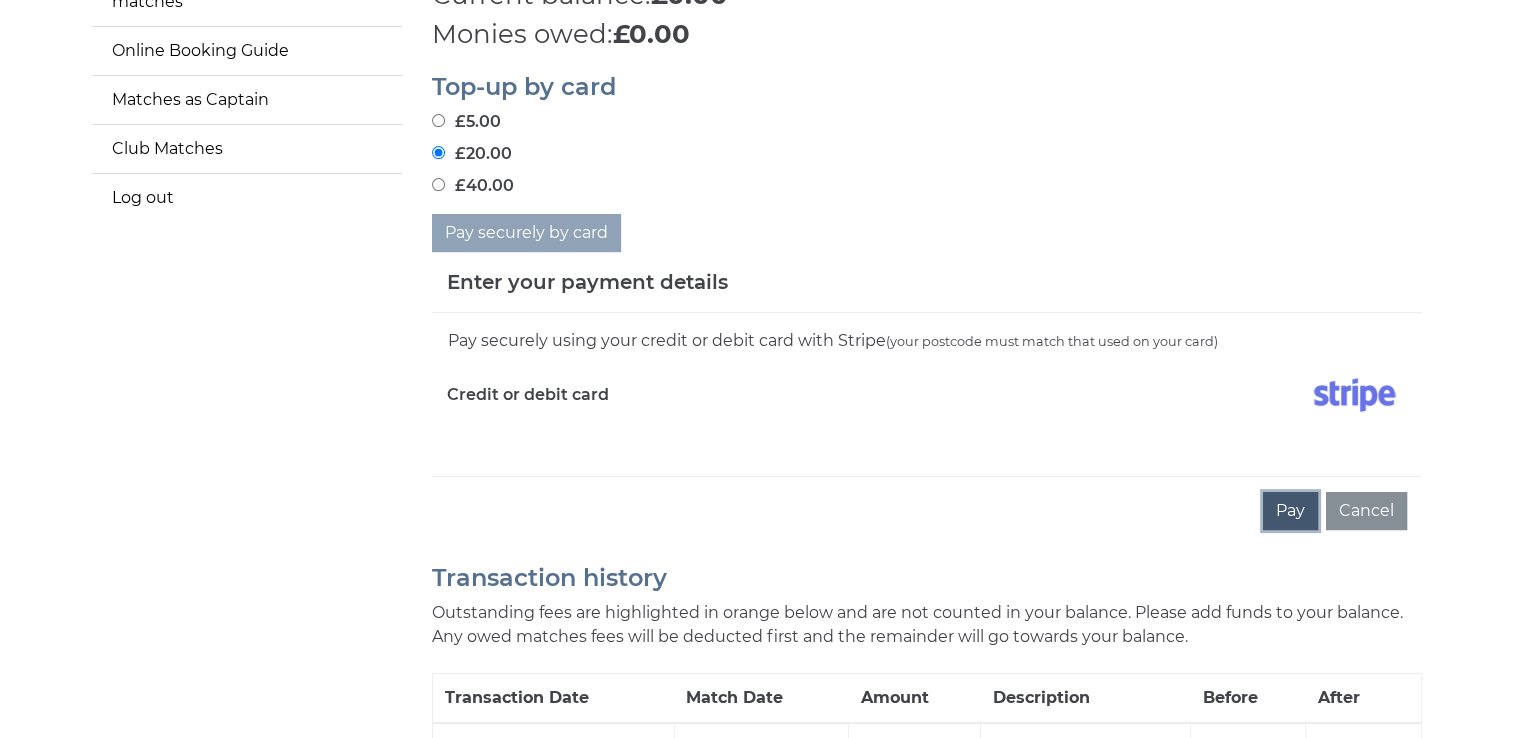 click on "Pay" at bounding box center [1290, 511] 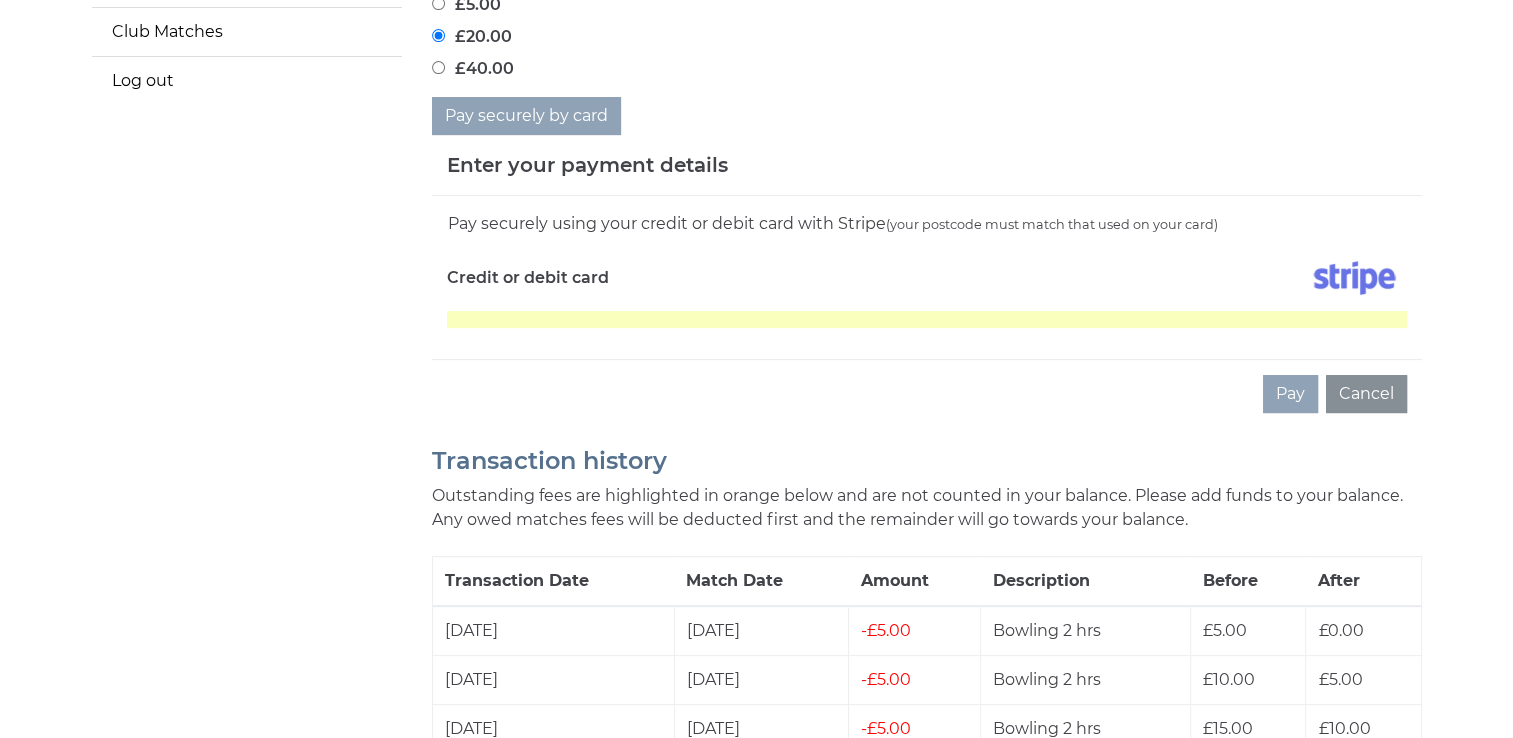 scroll, scrollTop: 560, scrollLeft: 0, axis: vertical 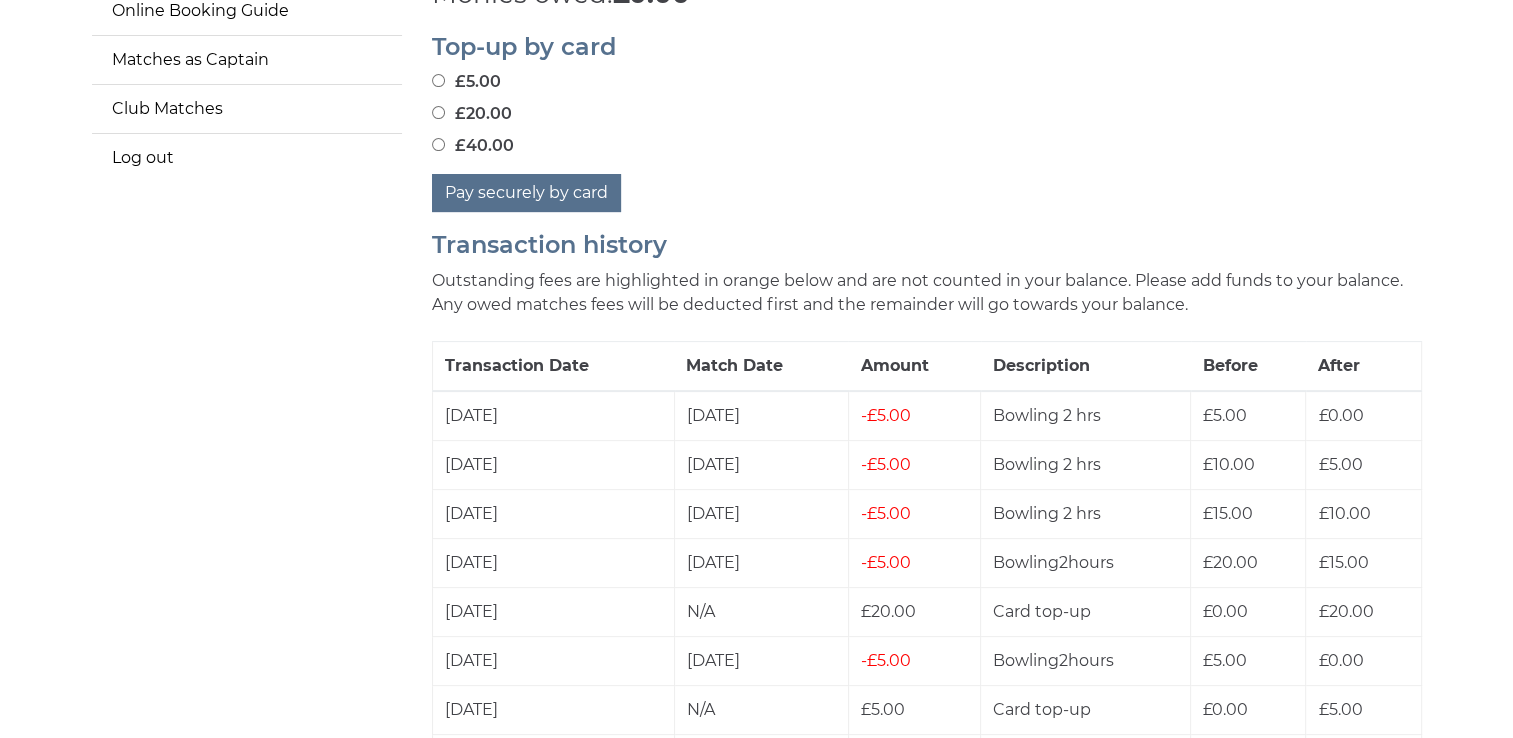 click on "£20.00" at bounding box center [438, 112] 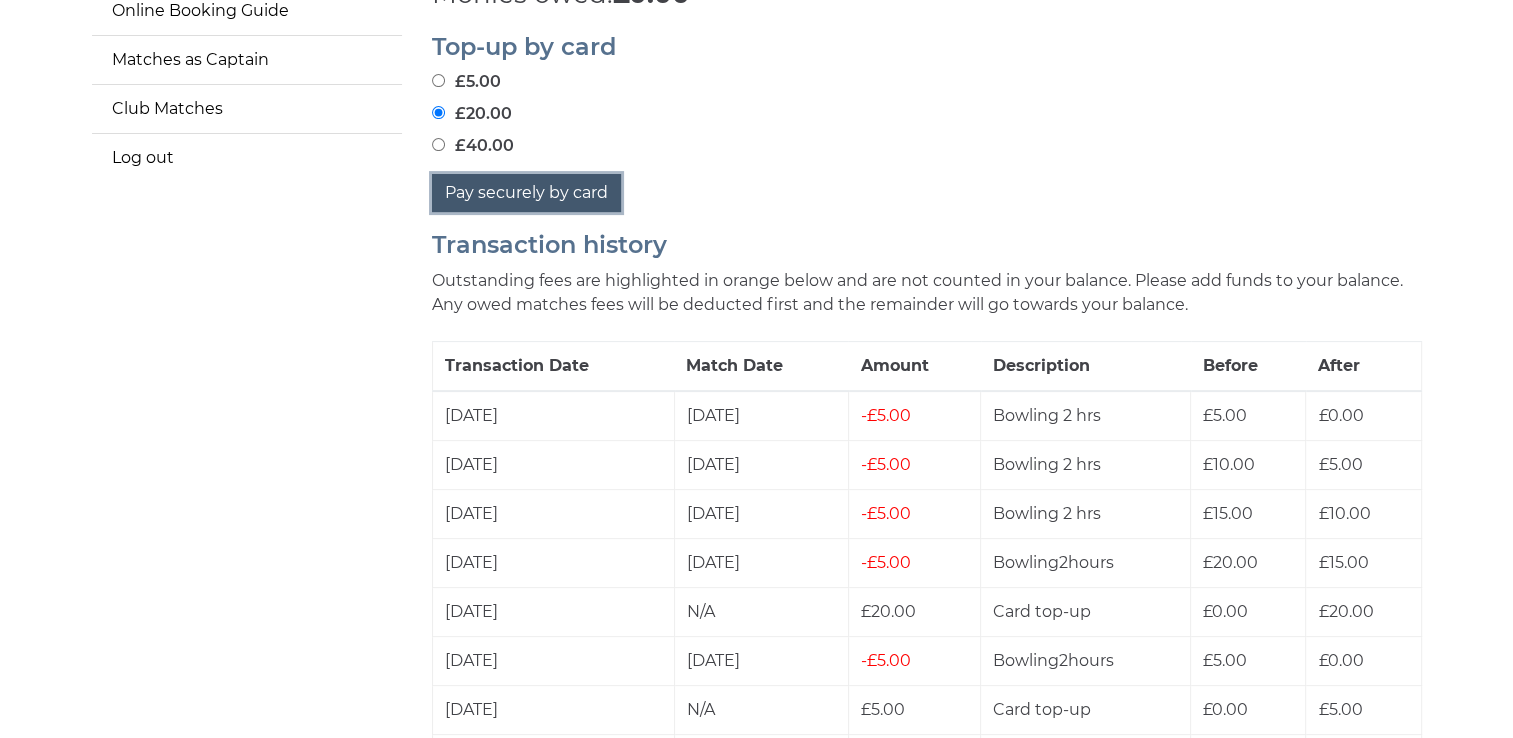 click on "Pay securely by card" at bounding box center (526, 193) 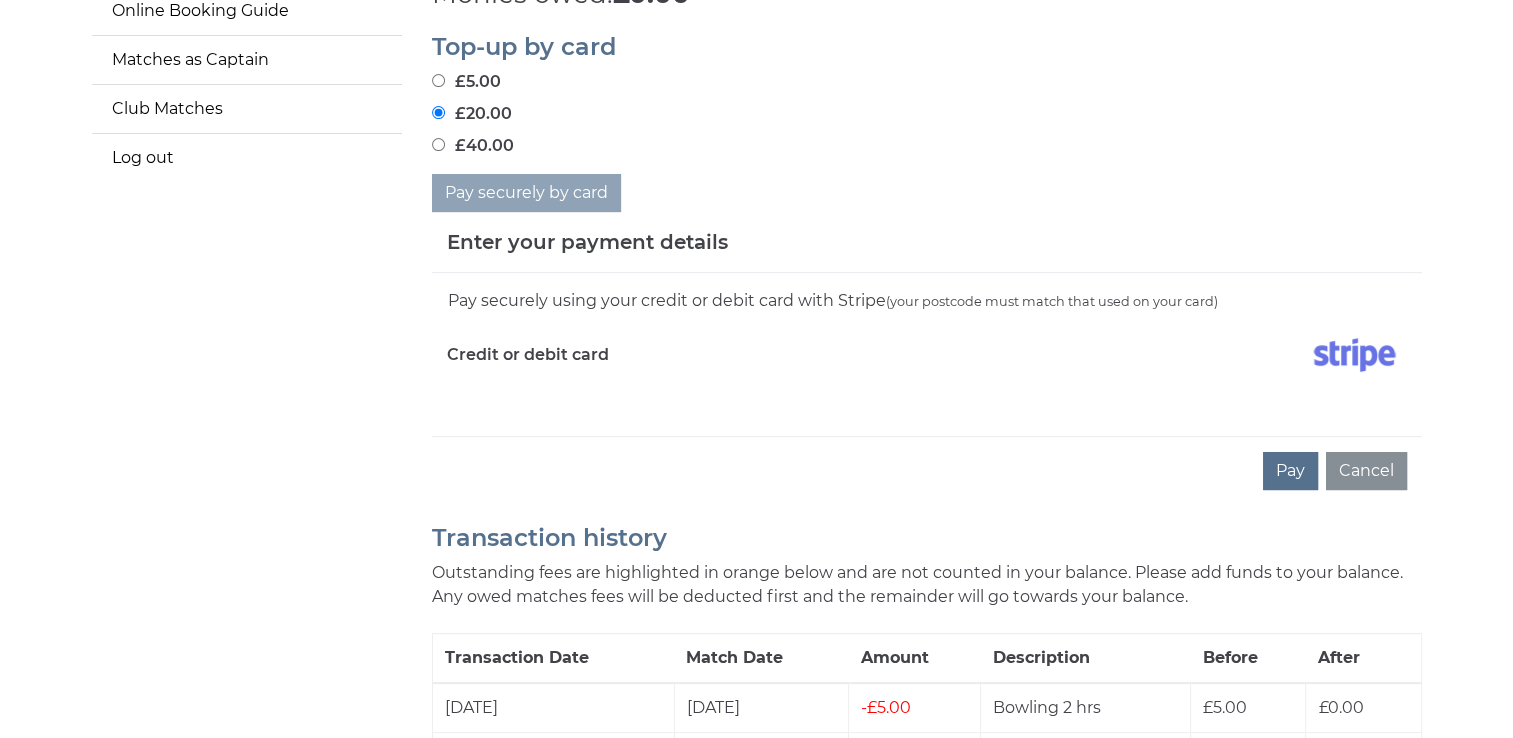 click on "Pay securely using your credit or debit card with Stripe  (your postcode must match that used on your card)
Credit or debit card" at bounding box center [927, 354] 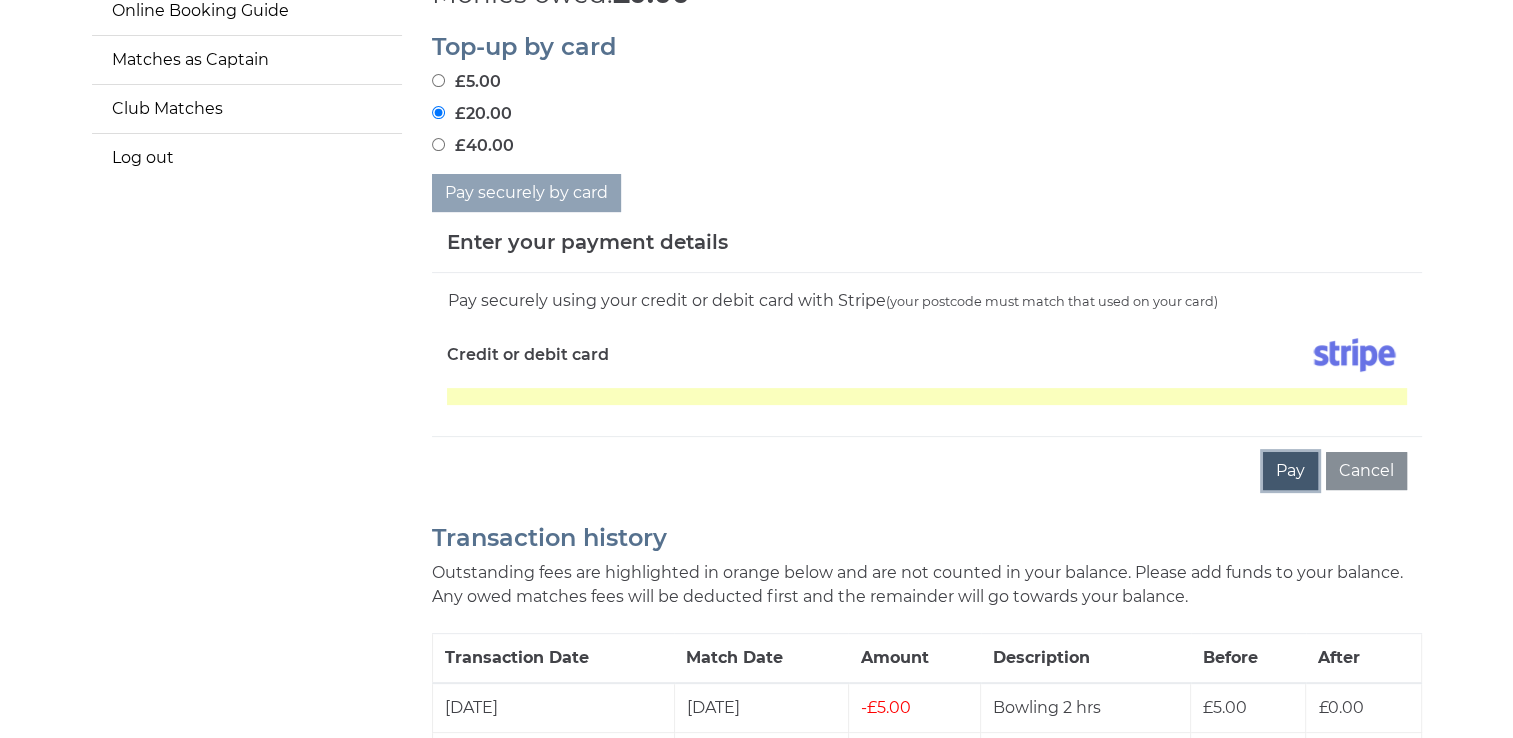 click on "Pay" at bounding box center (1290, 471) 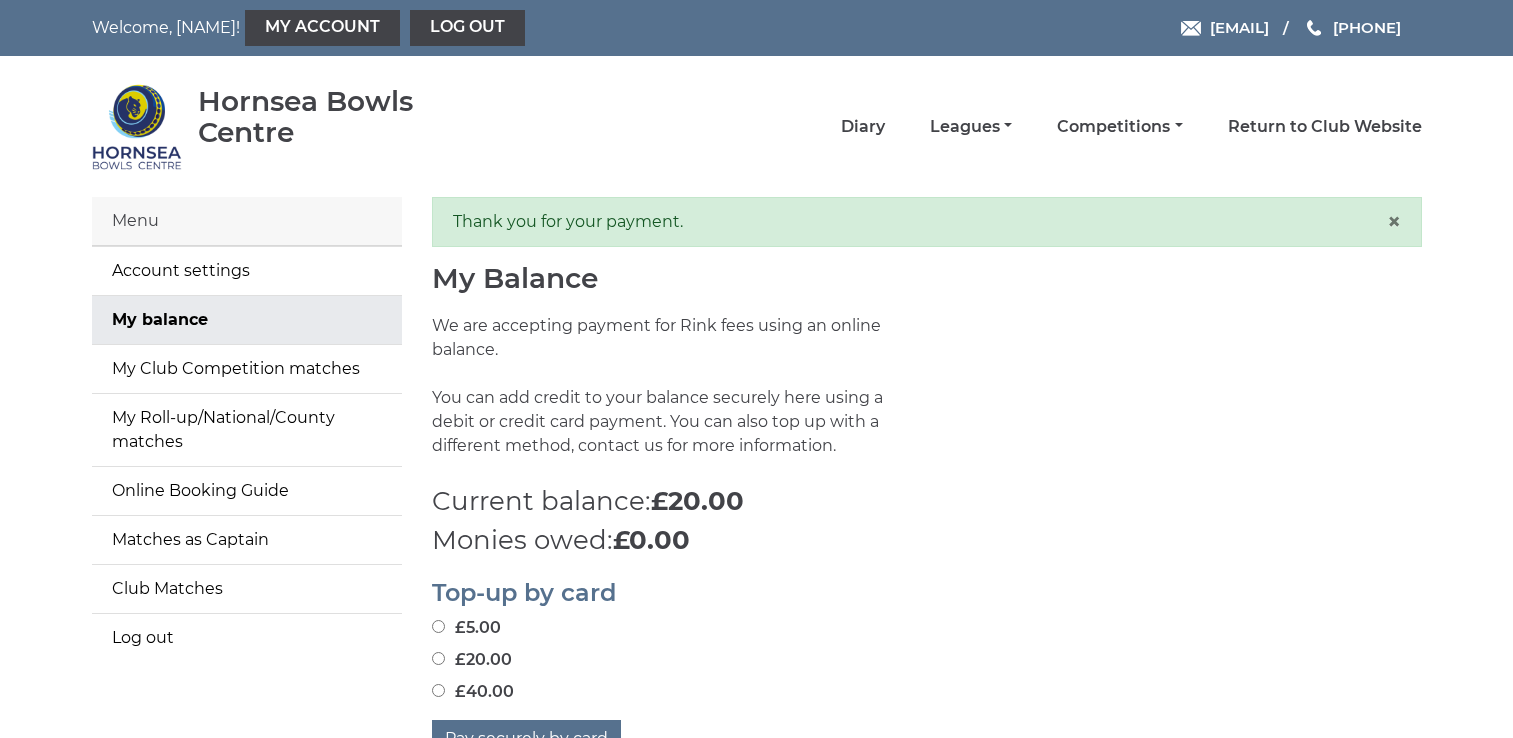 scroll, scrollTop: 0, scrollLeft: 0, axis: both 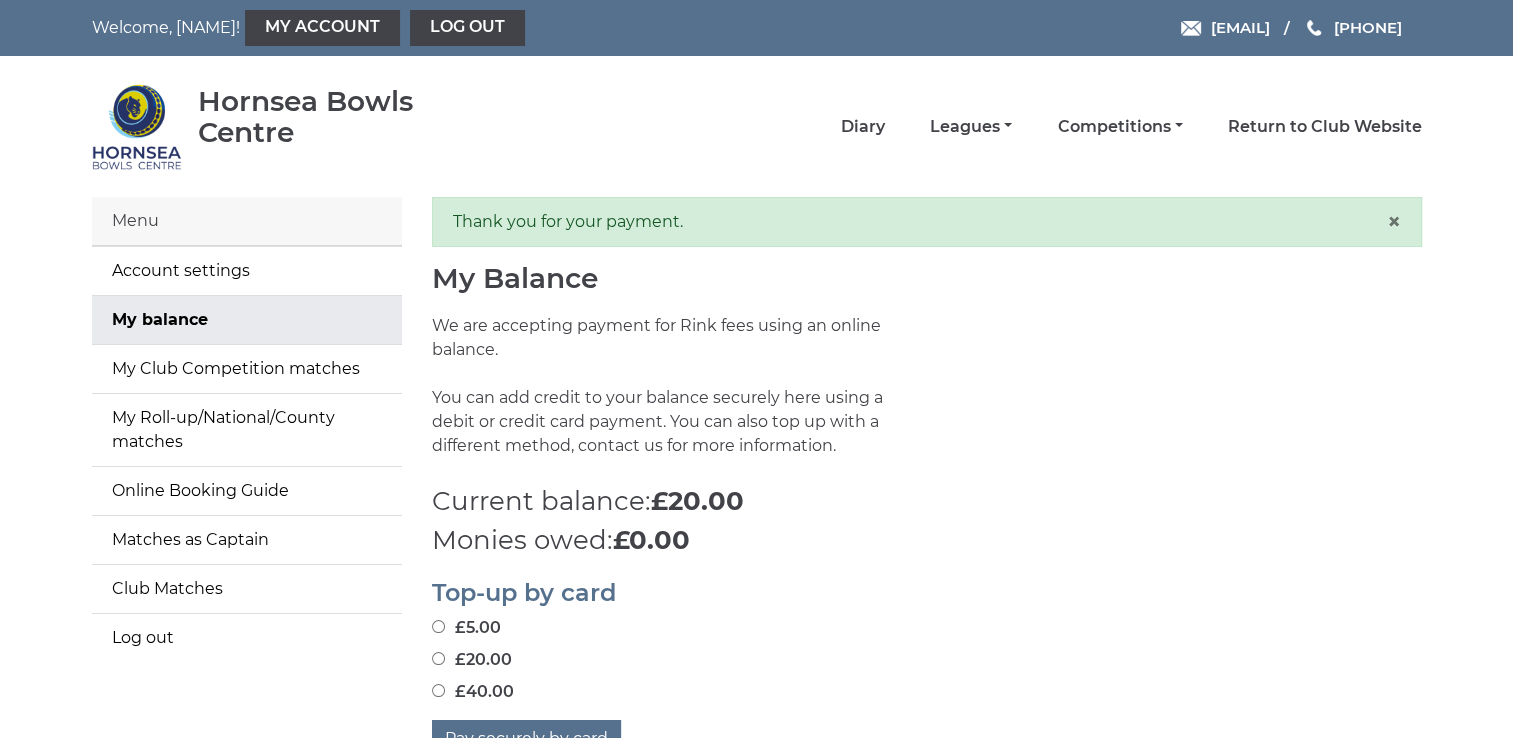 click on "Menu" at bounding box center (247, 221) 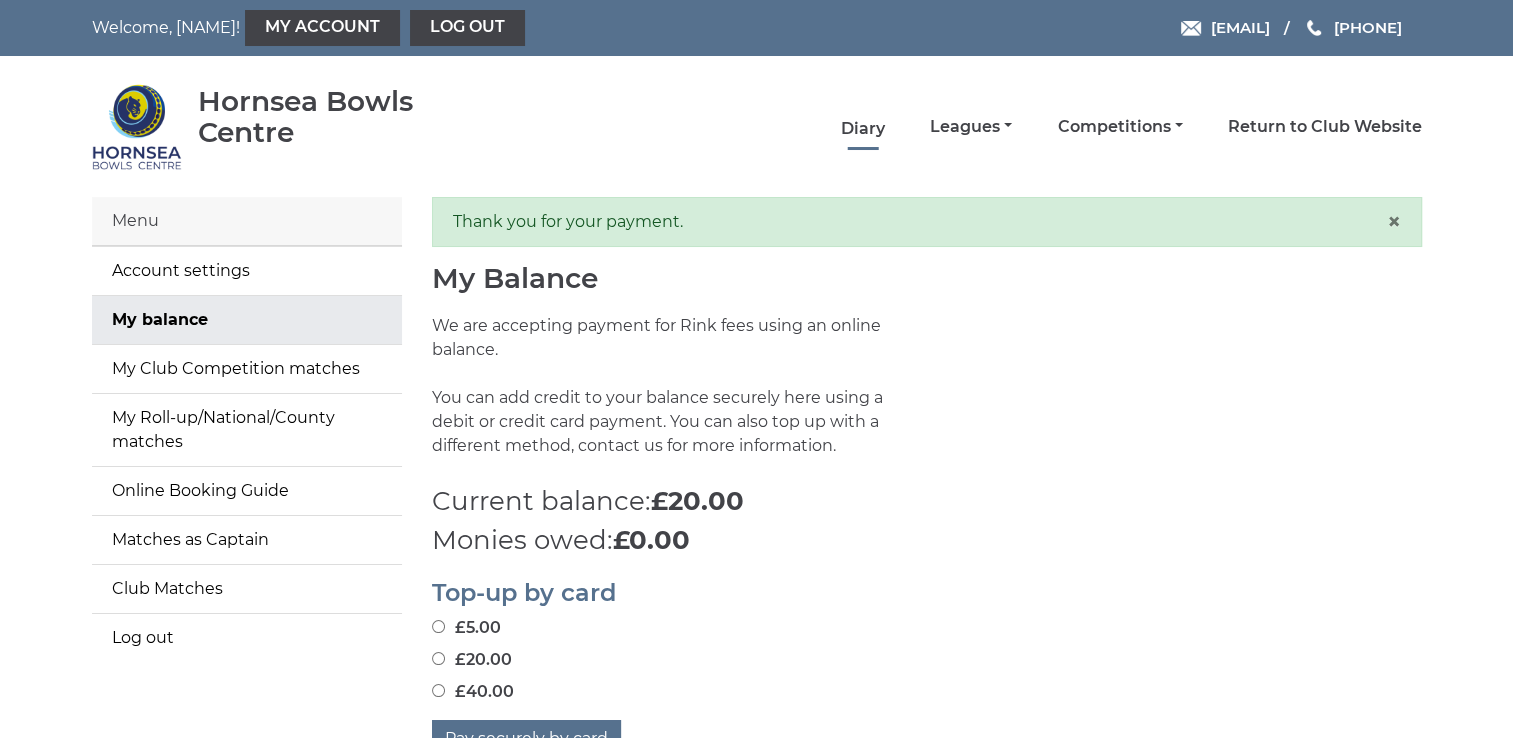 click on "Diary" at bounding box center (863, 129) 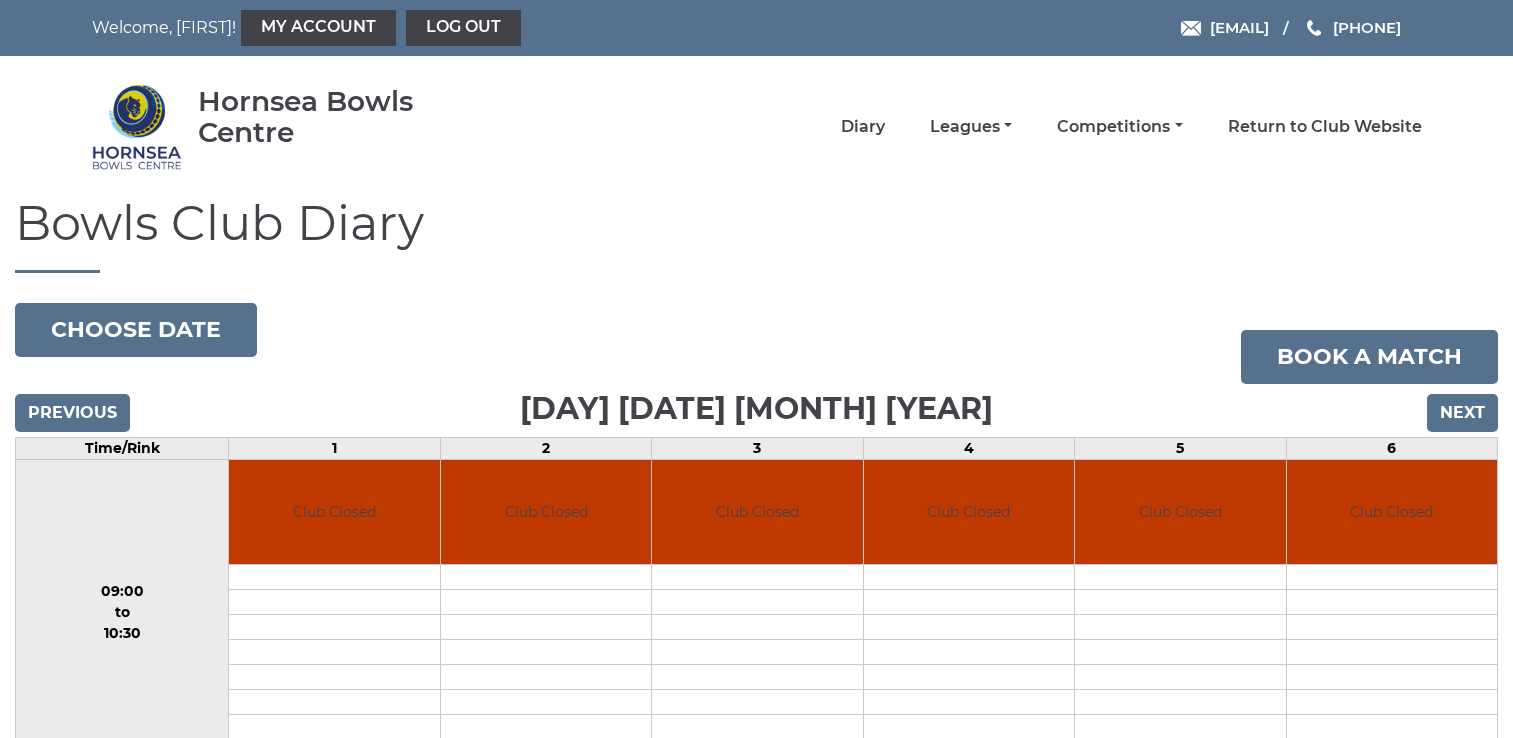 scroll, scrollTop: 0, scrollLeft: 0, axis: both 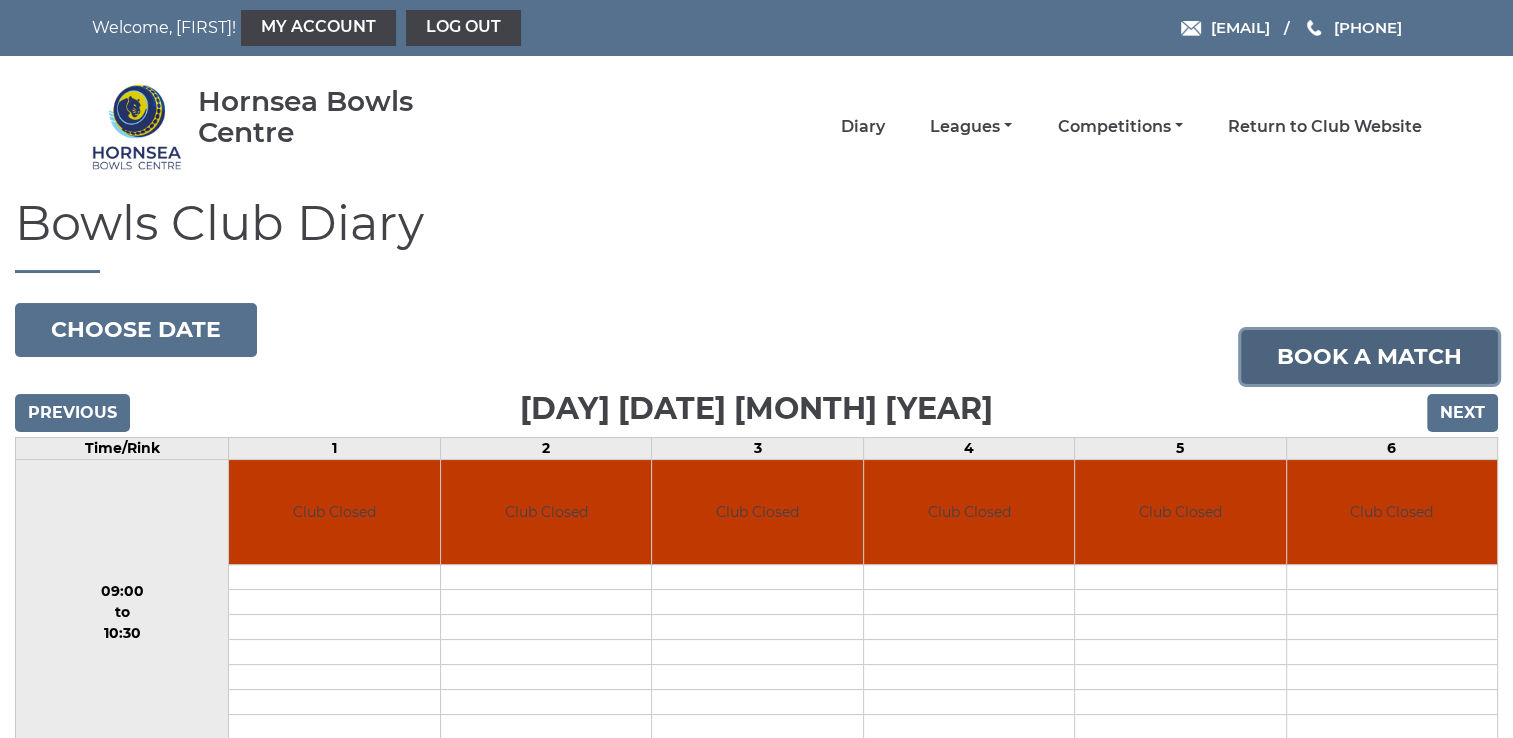 click on "Book a match" at bounding box center (1369, 357) 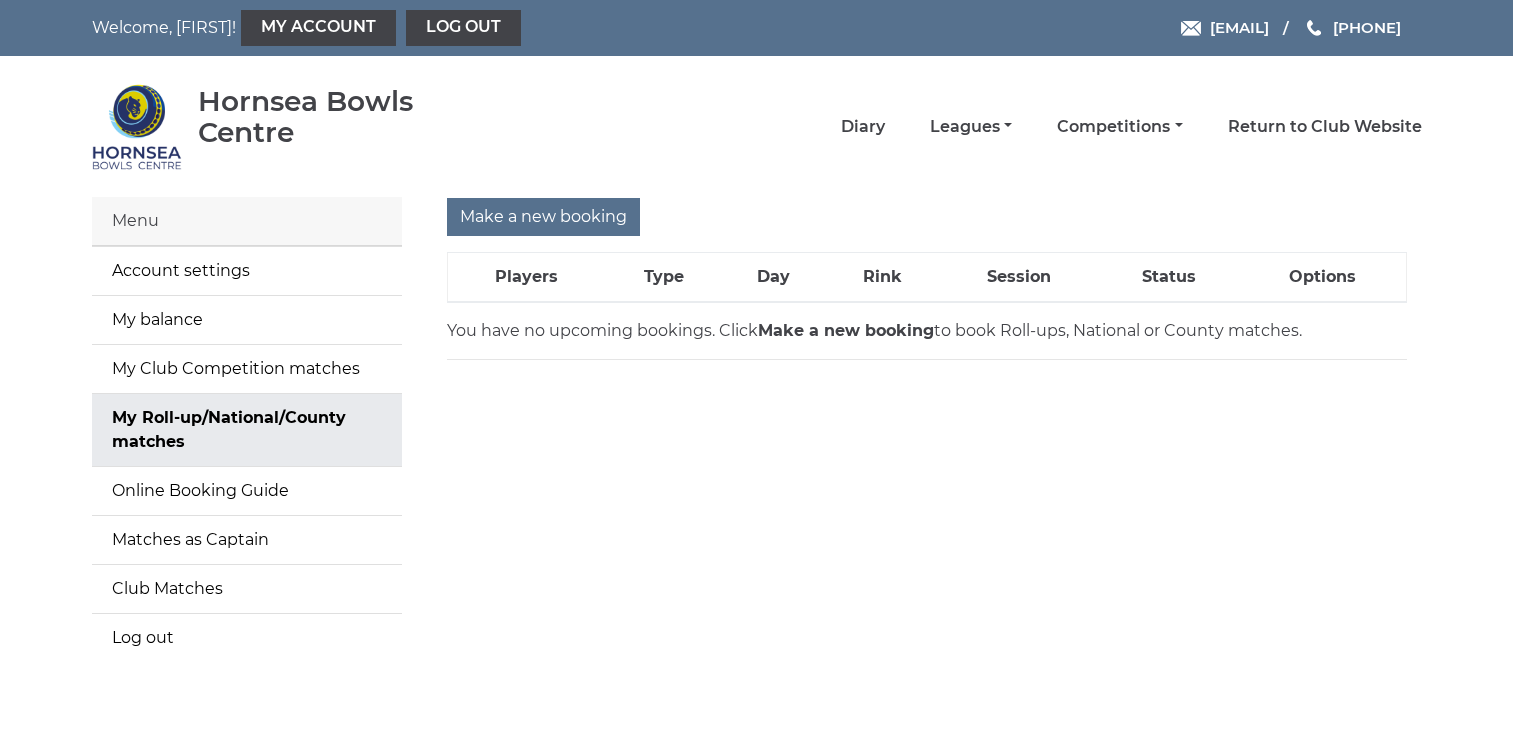 scroll, scrollTop: 0, scrollLeft: 0, axis: both 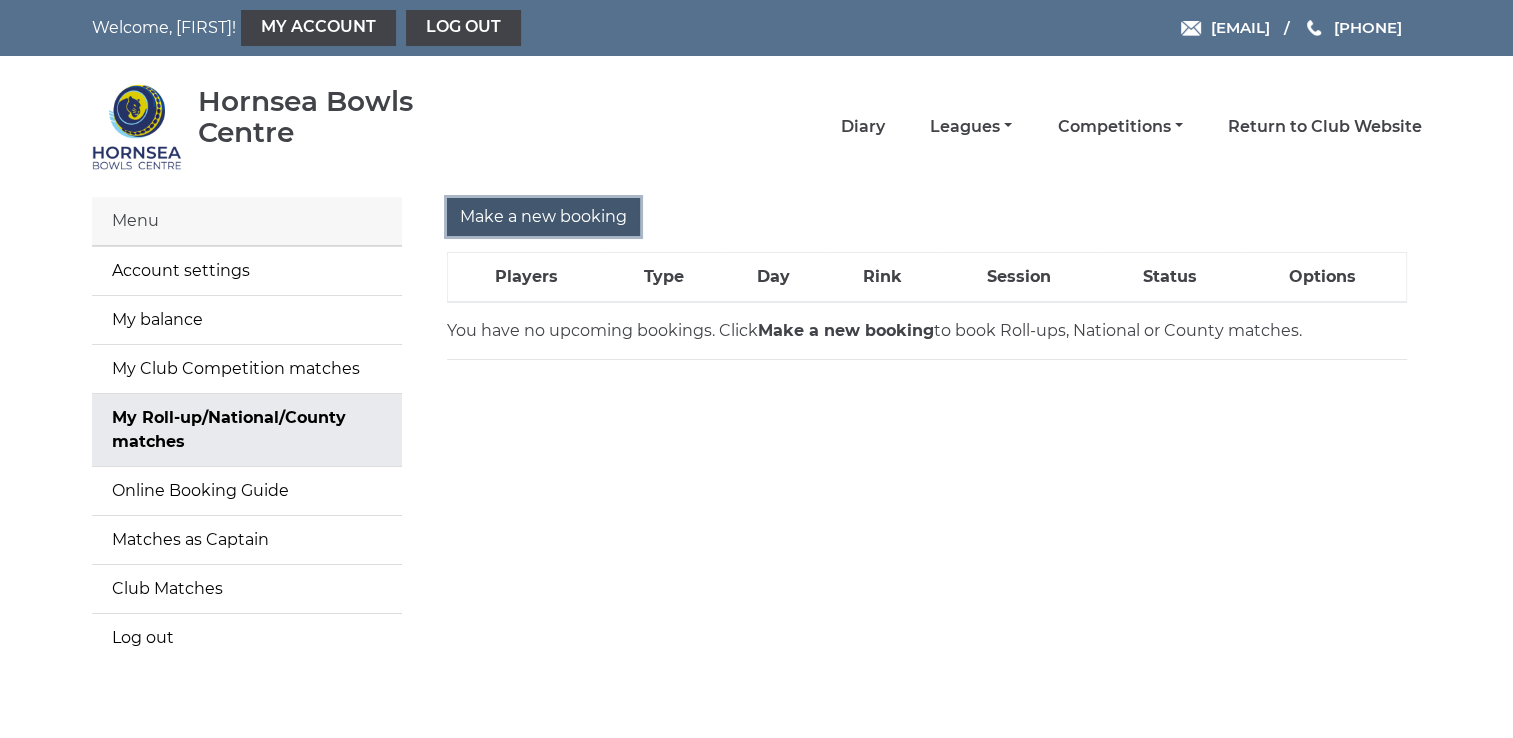 click on "Make a new booking" at bounding box center (543, 217) 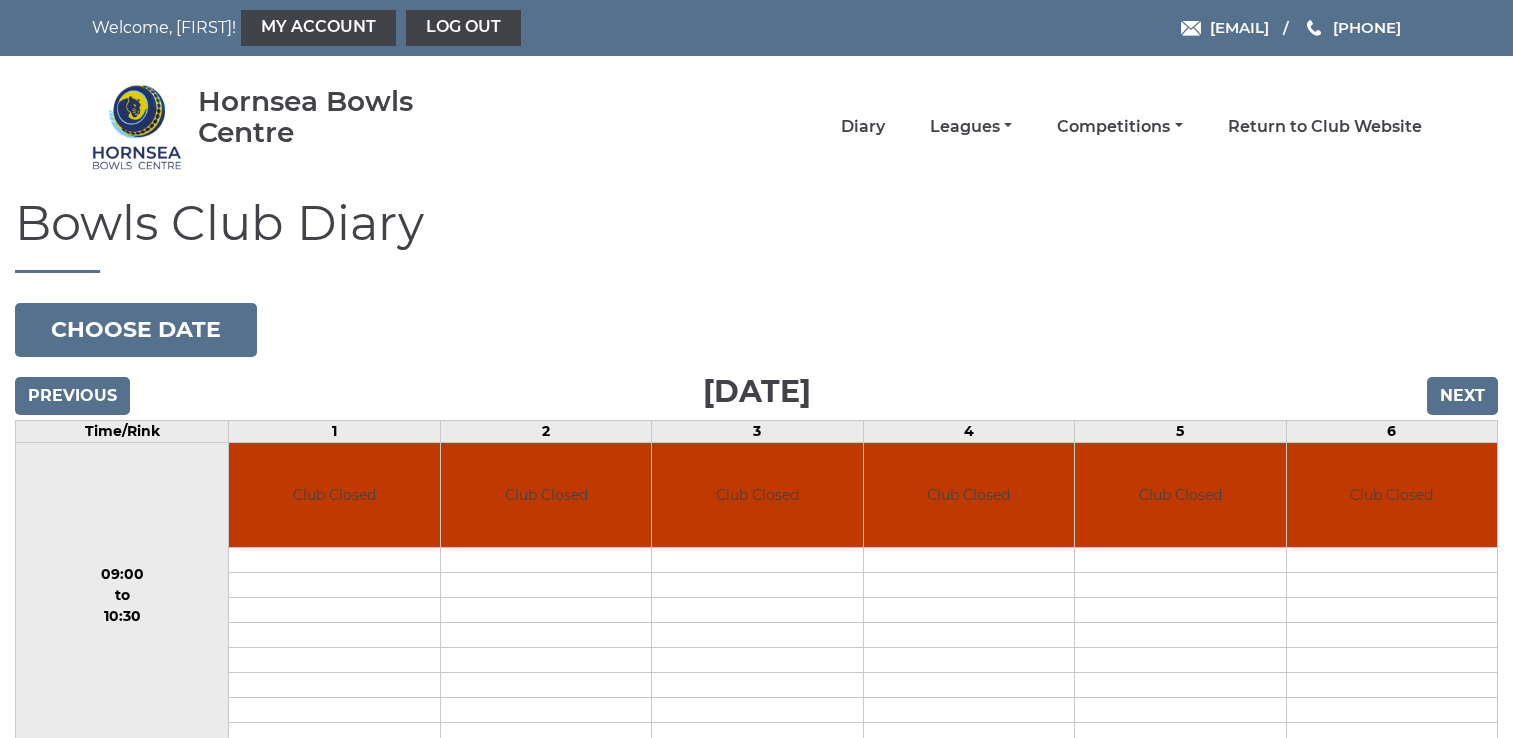 scroll, scrollTop: 0, scrollLeft: 0, axis: both 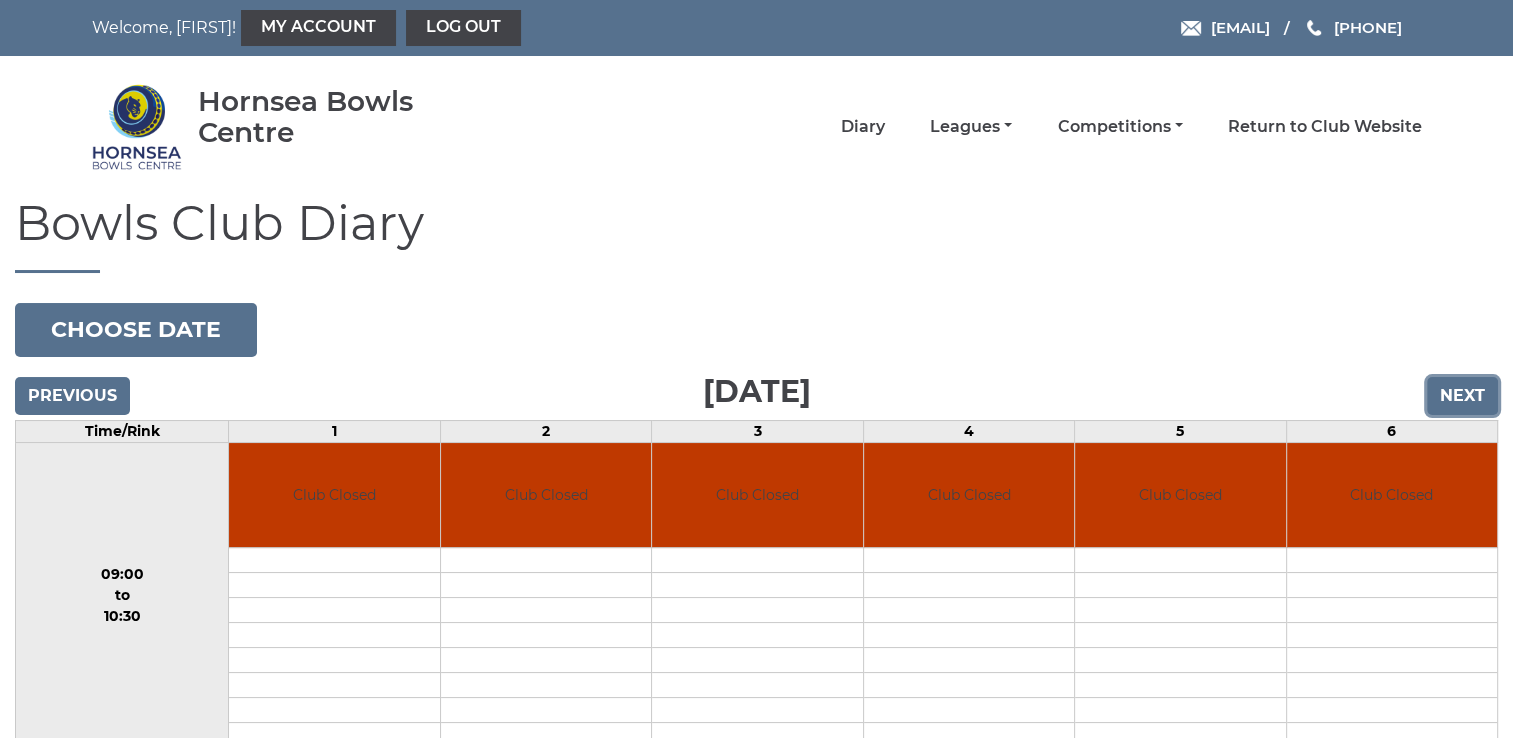 click on "Next" at bounding box center (1462, 396) 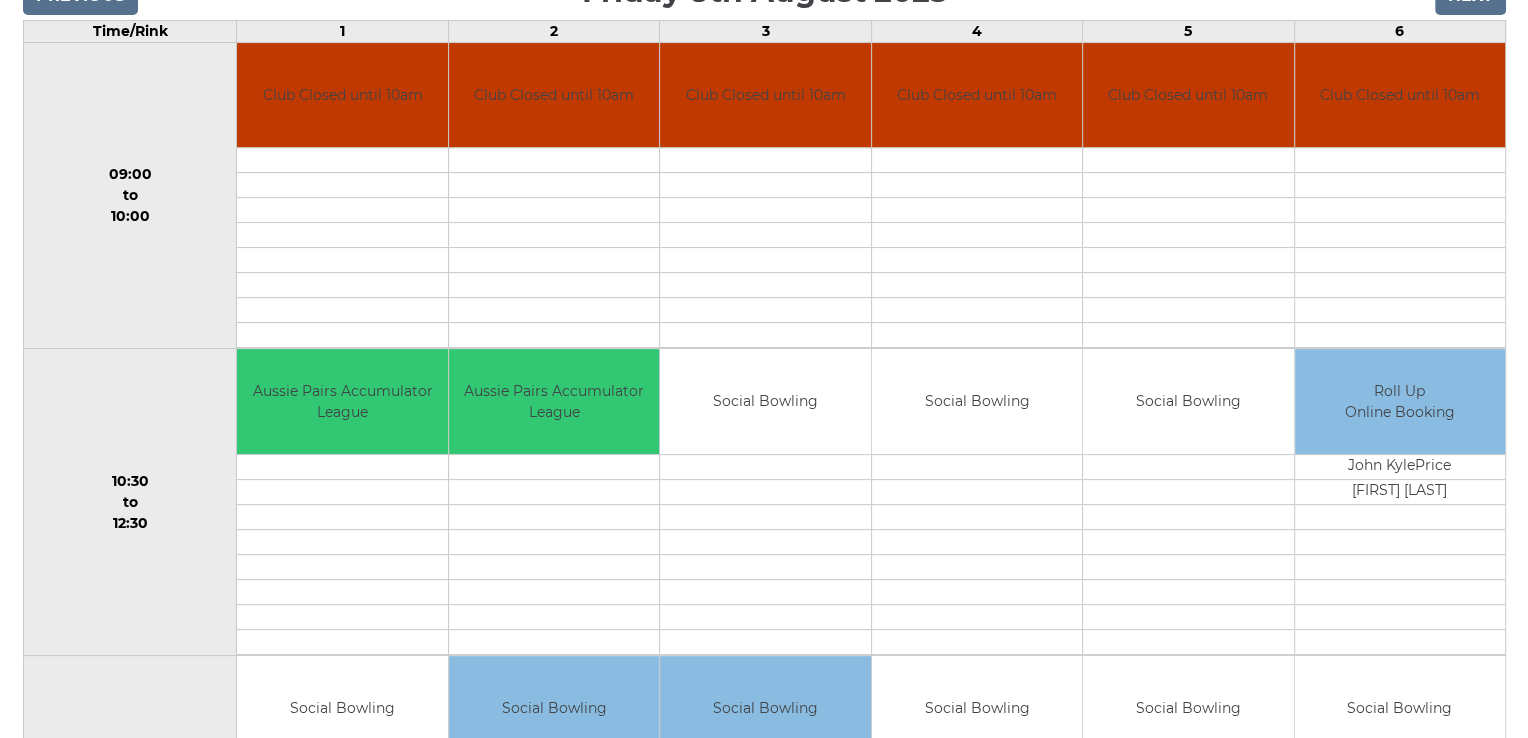 scroll, scrollTop: 440, scrollLeft: 0, axis: vertical 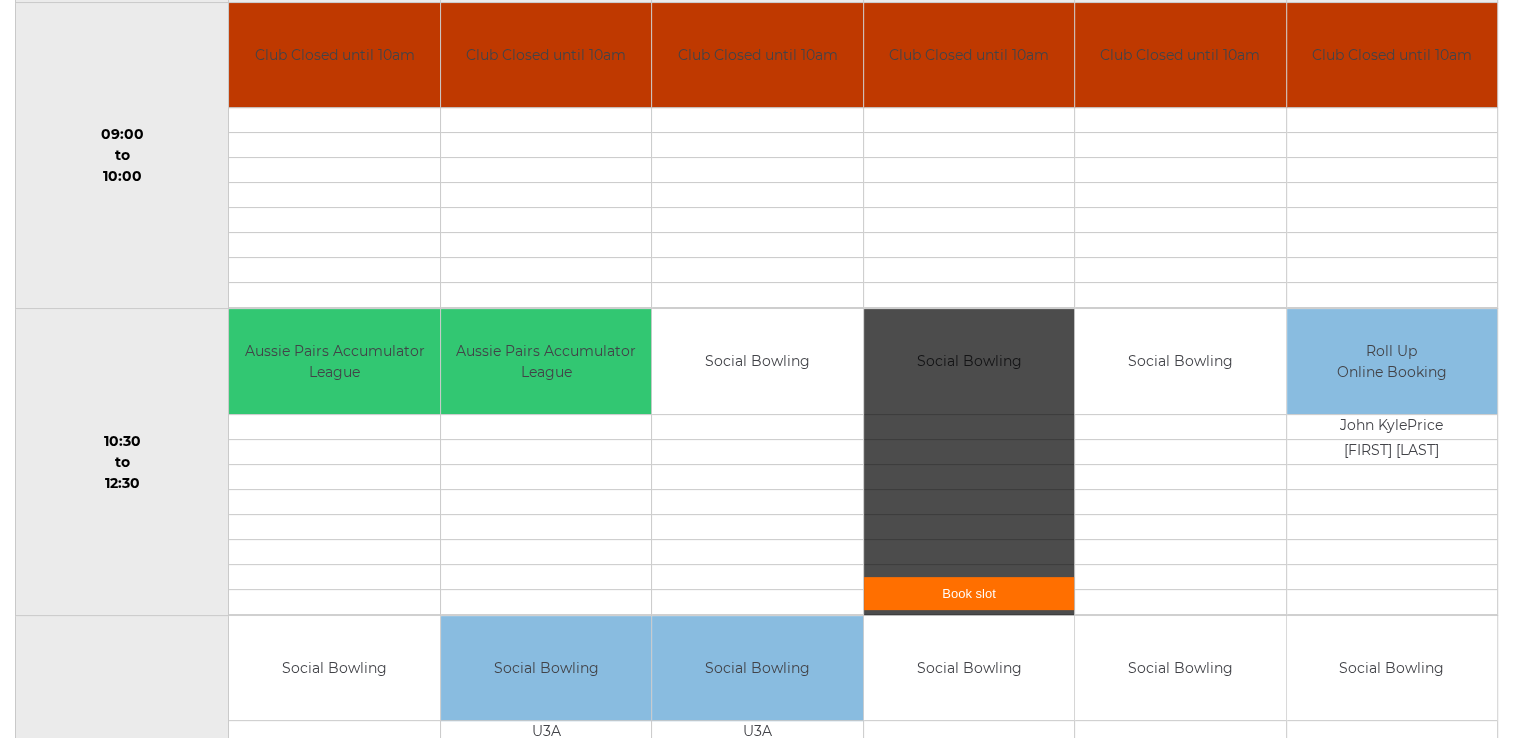 click on "Book slot" at bounding box center (969, 593) 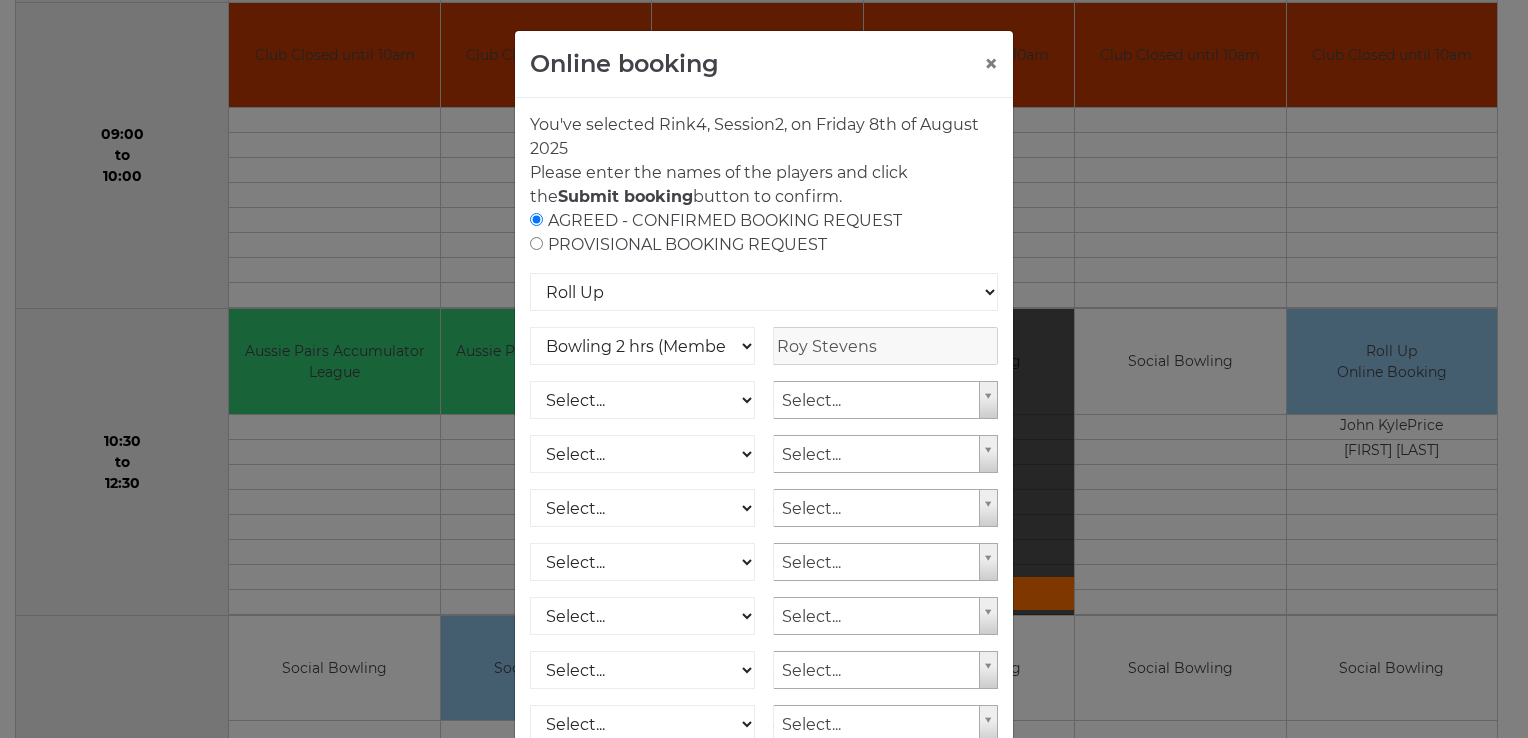 click on "You've selected Rink  4 , Session  2 , on Friday 8th of August 2025
Please enter the names of the players and click the  Submit booking  button to confirm.
AGREED - CONFIRMED BOOKING REQUEST
PROVISIONAL BOOKING REQUEST
Roll Up National Competition - Singles
National Competition - Pairs" at bounding box center (764, 497) 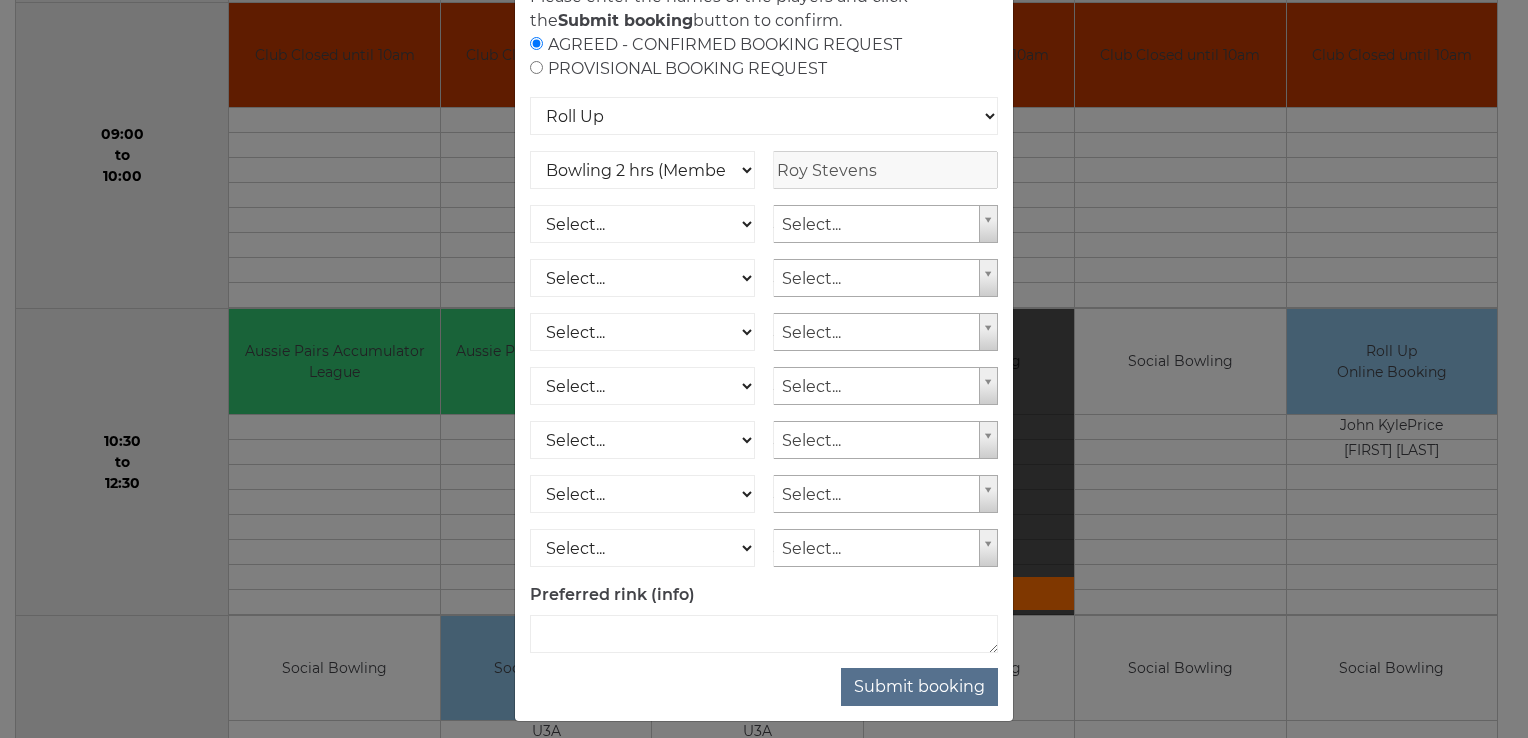 scroll, scrollTop: 188, scrollLeft: 0, axis: vertical 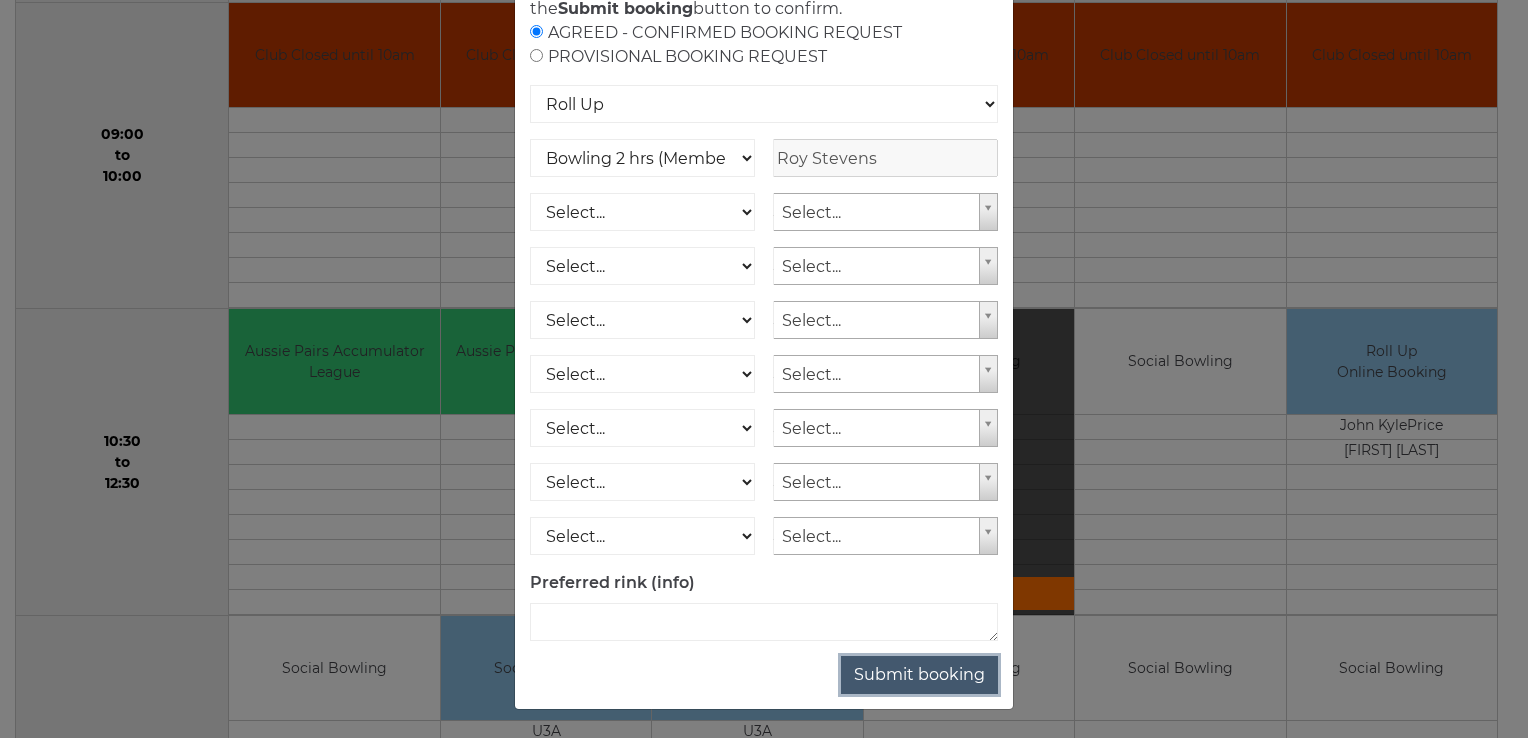click on "Submit booking" at bounding box center [919, 675] 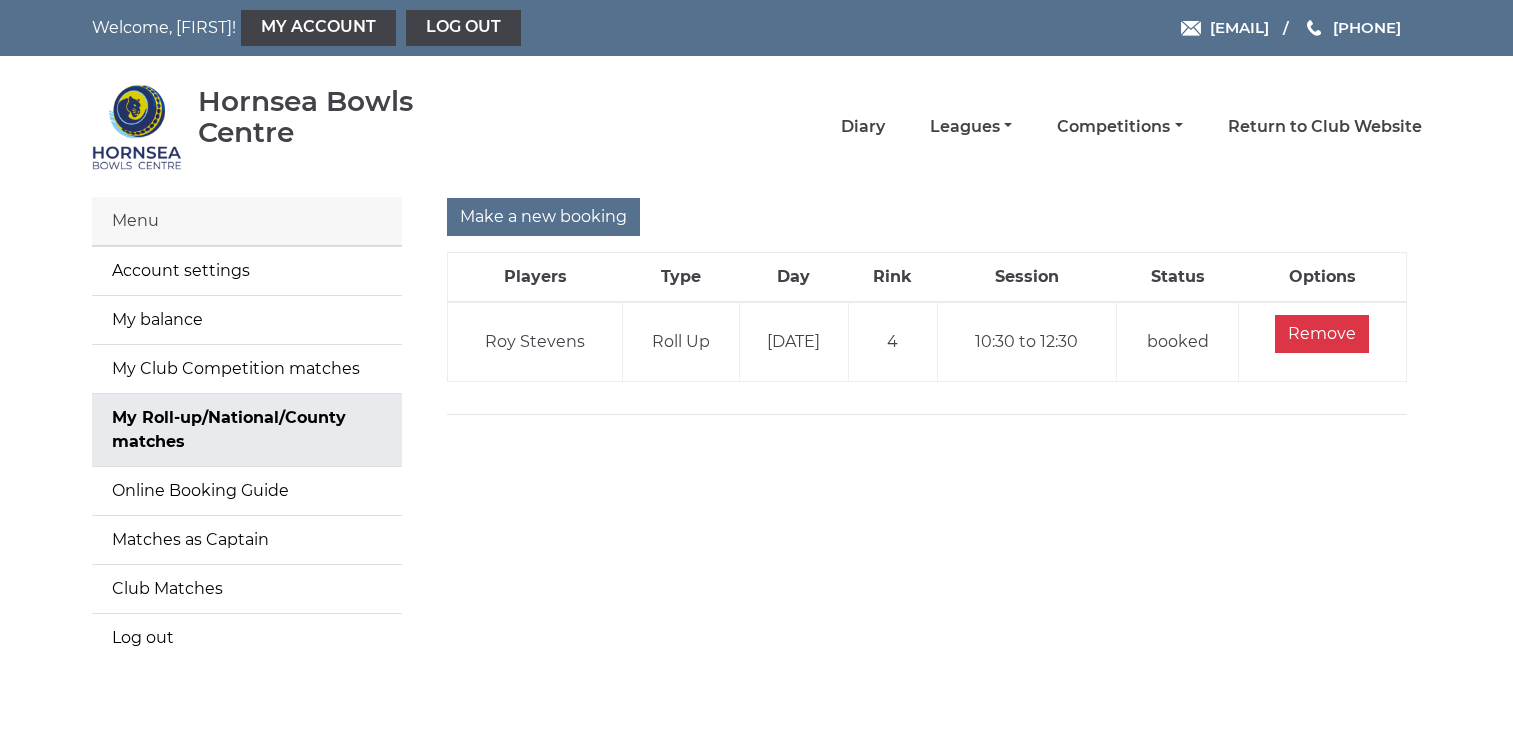 scroll, scrollTop: 0, scrollLeft: 0, axis: both 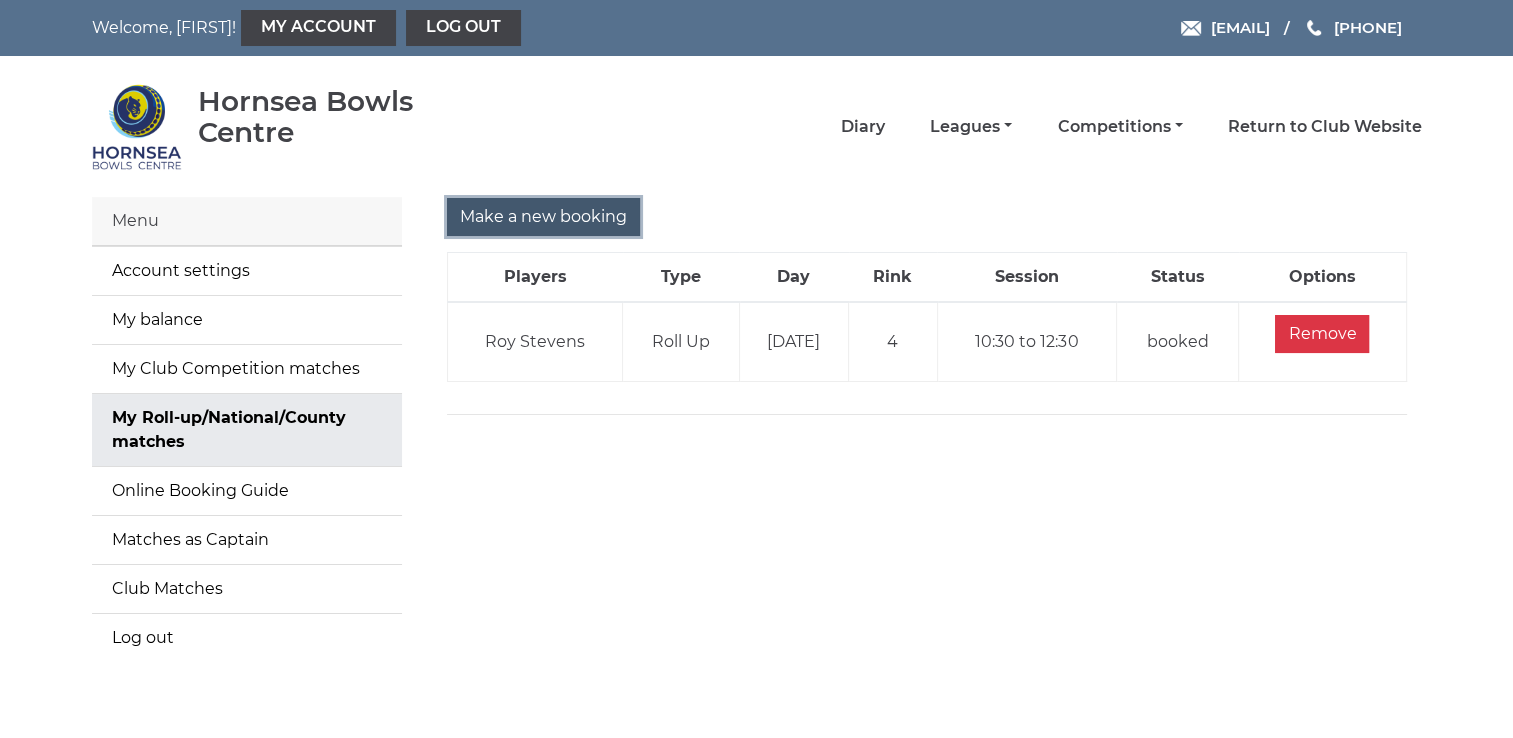 click on "Make a new booking" at bounding box center (543, 217) 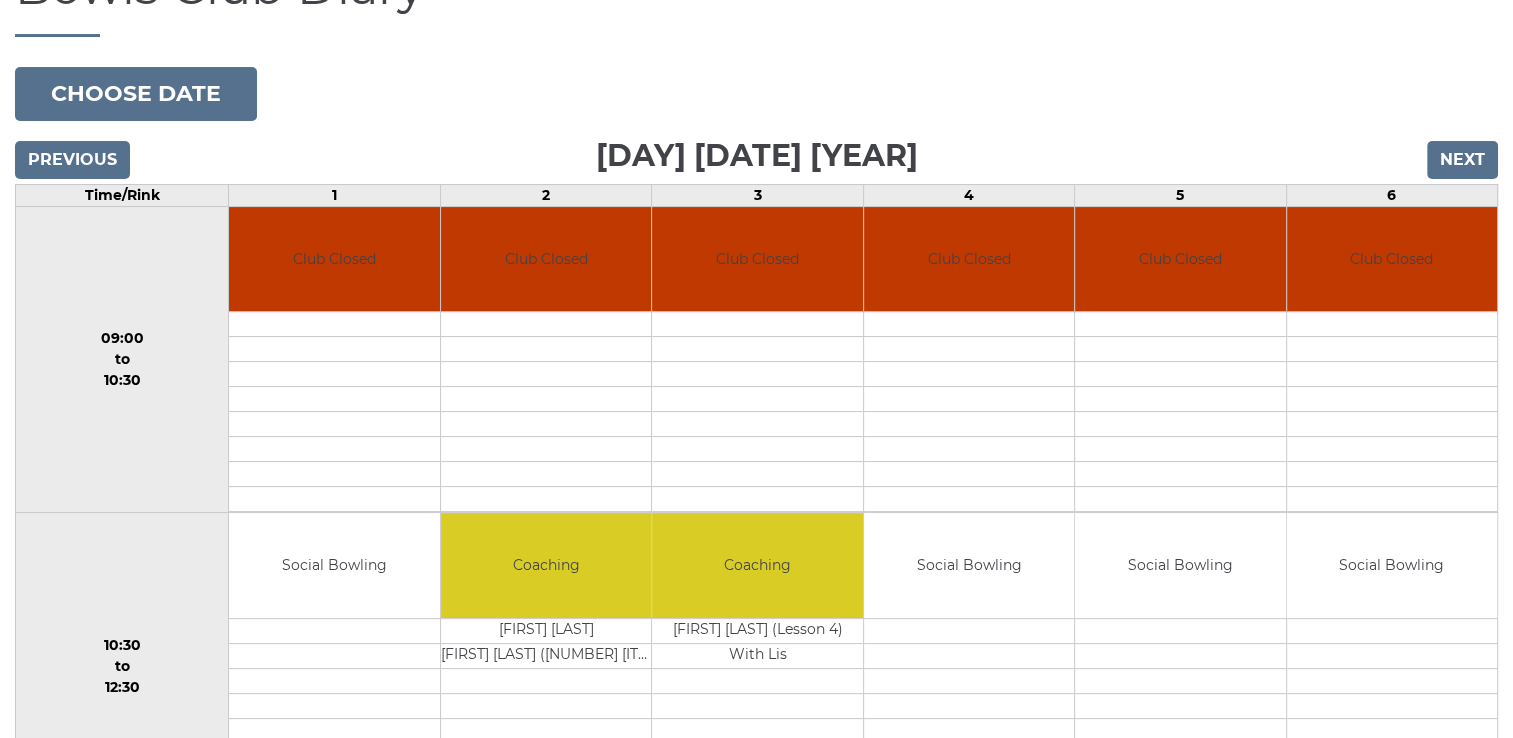 scroll, scrollTop: 240, scrollLeft: 0, axis: vertical 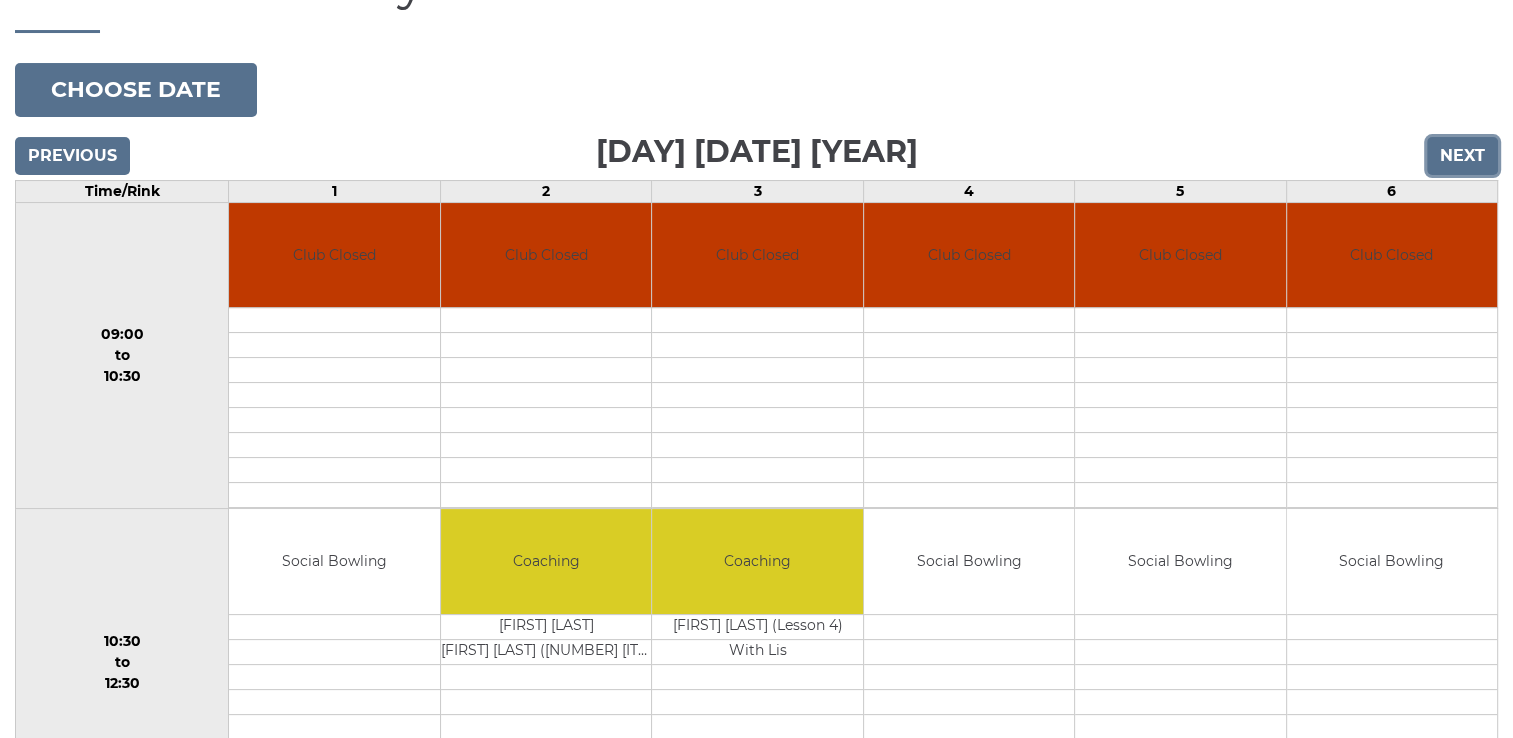 click on "Next" at bounding box center [1462, 156] 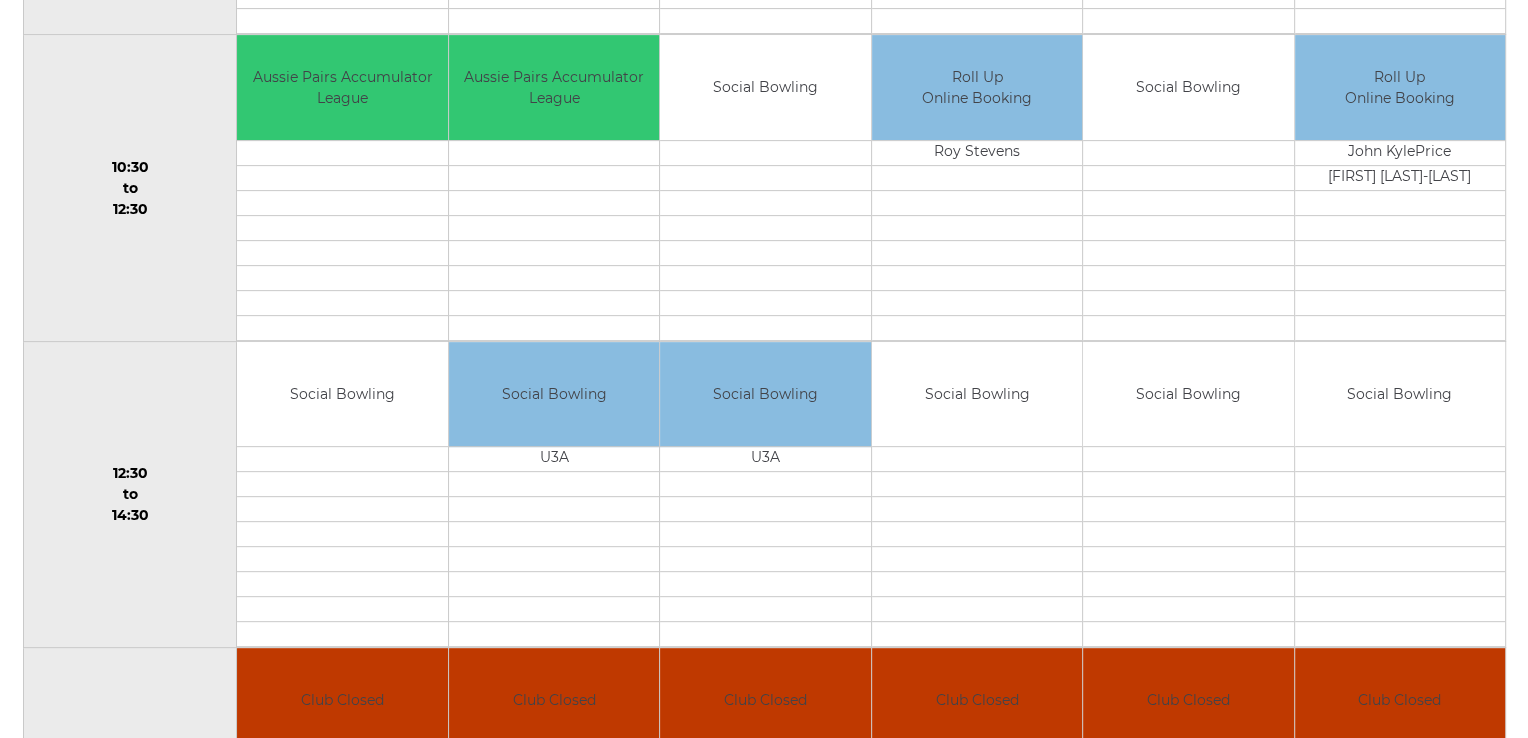 scroll, scrollTop: 760, scrollLeft: 0, axis: vertical 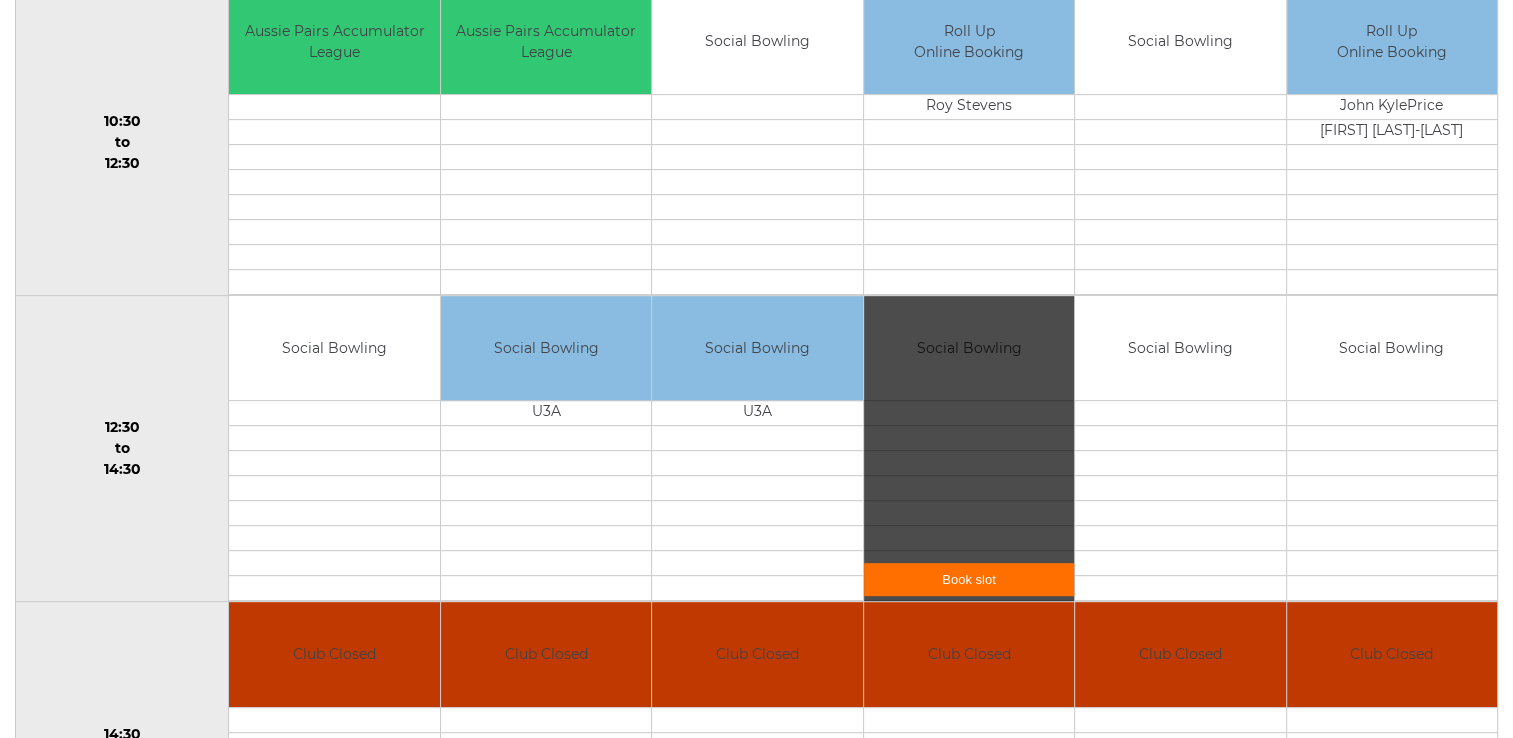 click on "Book slot" at bounding box center [969, 579] 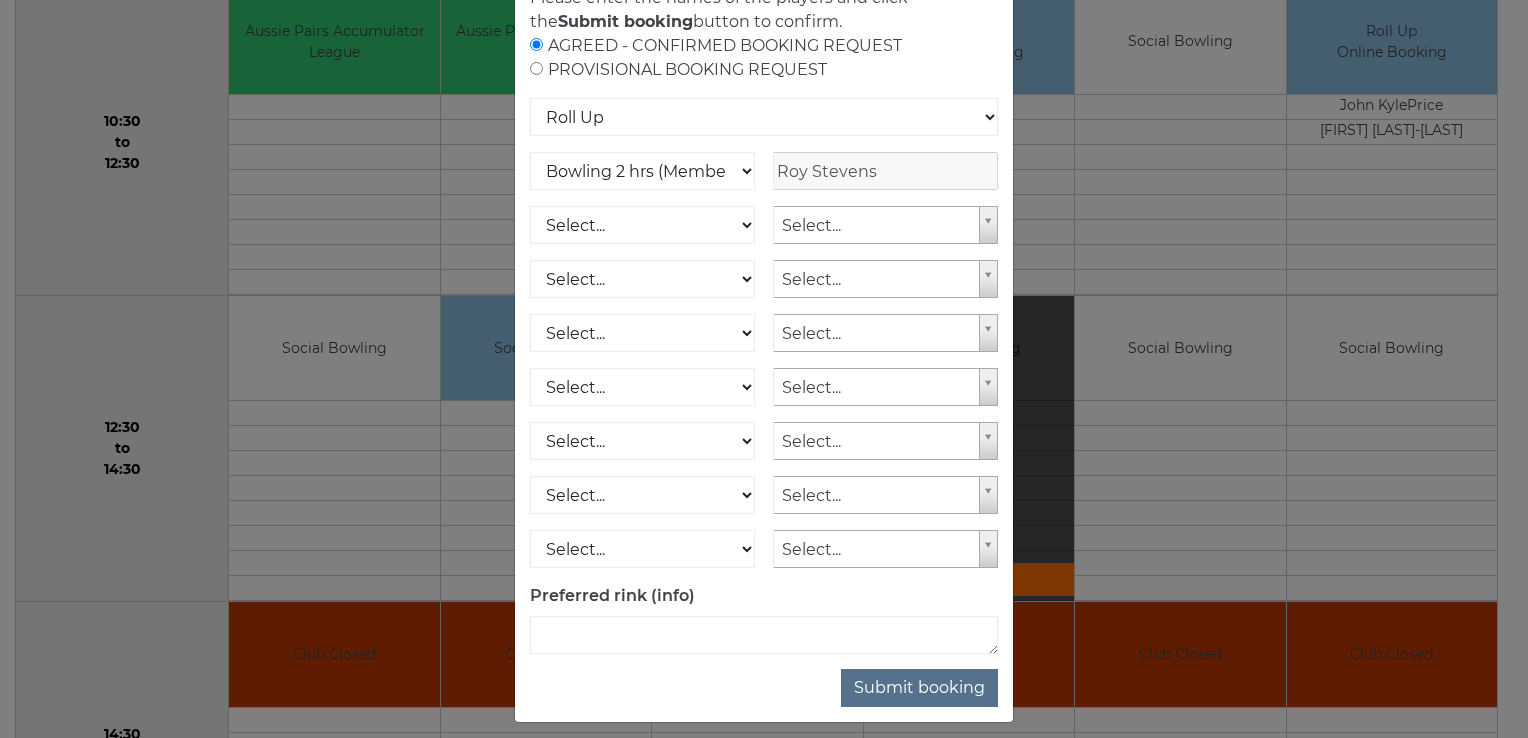 scroll, scrollTop: 188, scrollLeft: 0, axis: vertical 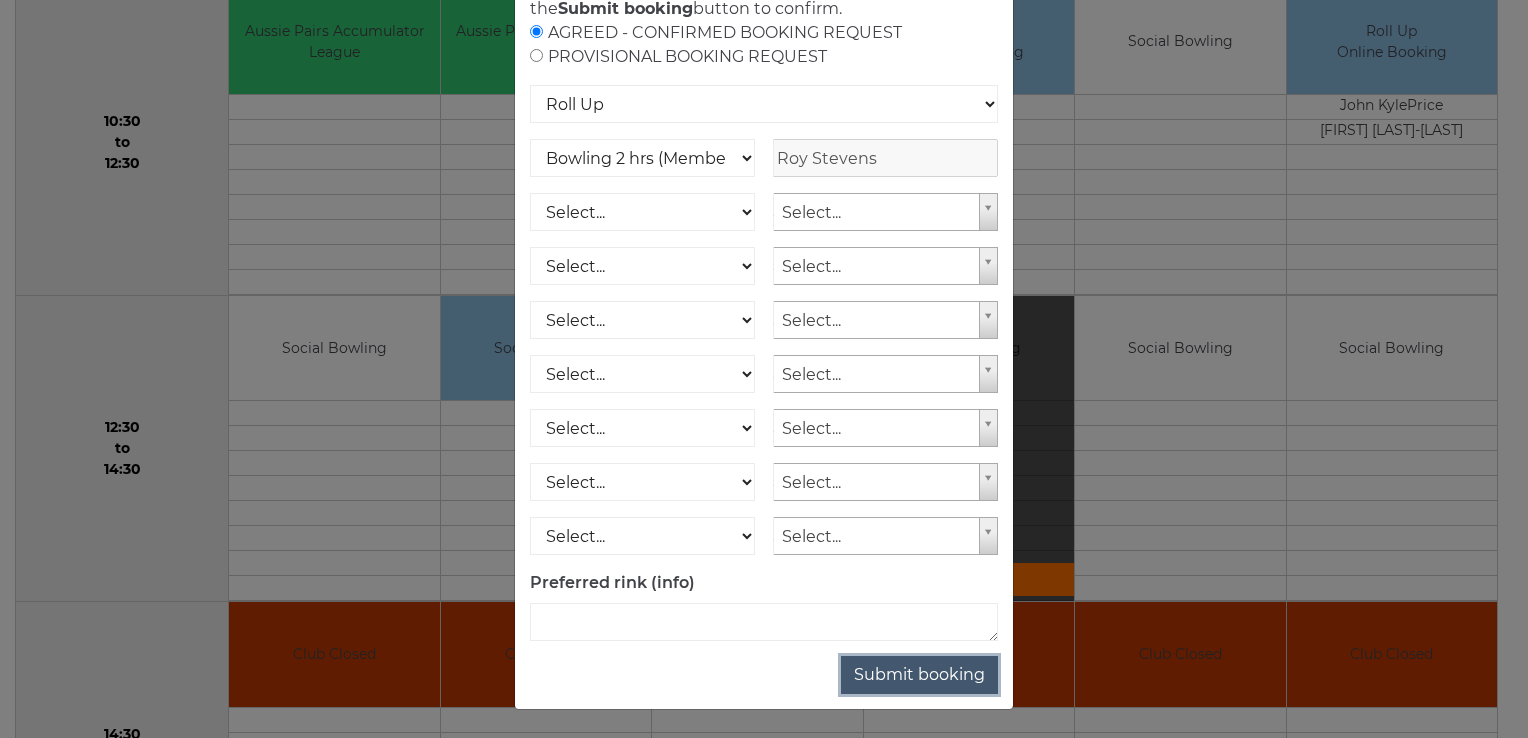 click on "Submit booking" at bounding box center (919, 675) 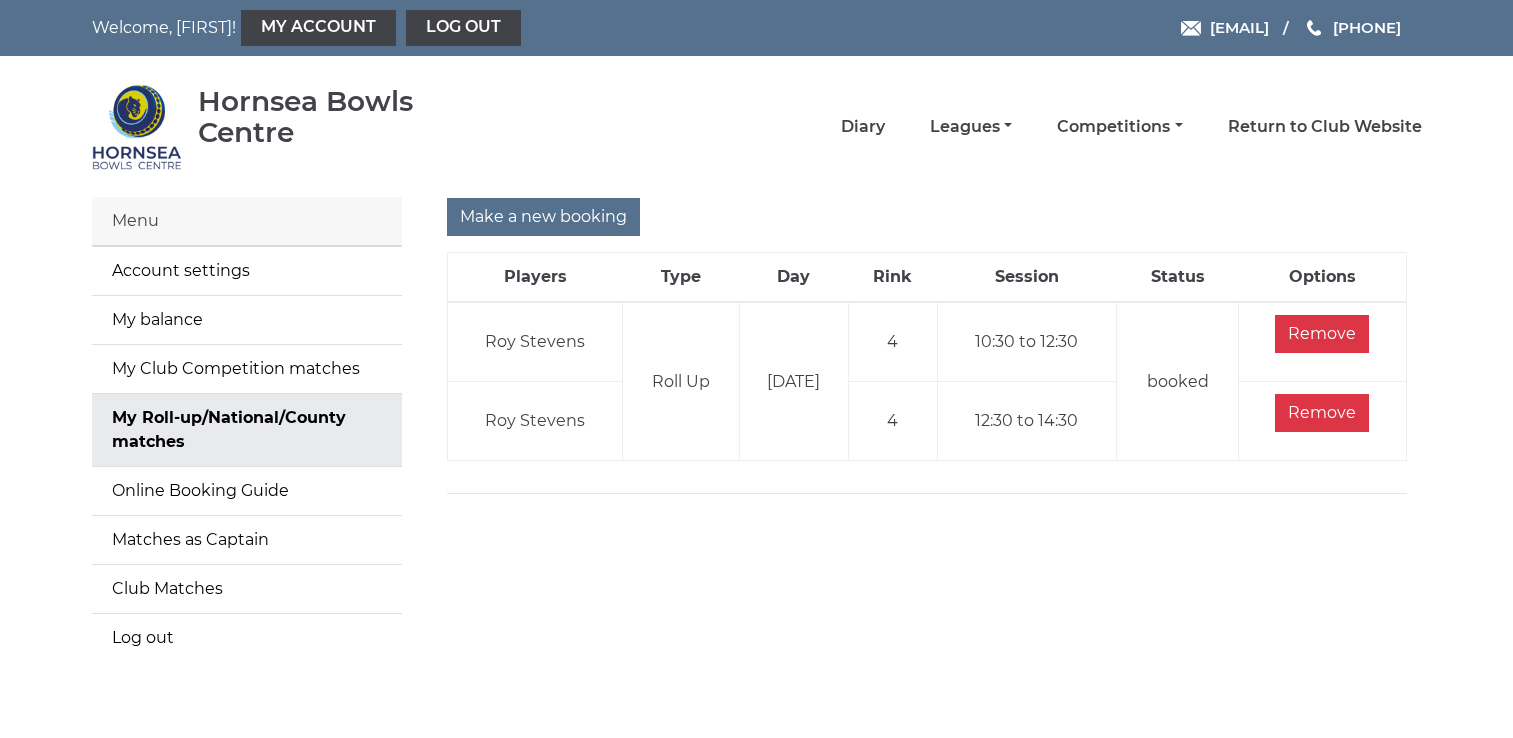 scroll, scrollTop: 0, scrollLeft: 0, axis: both 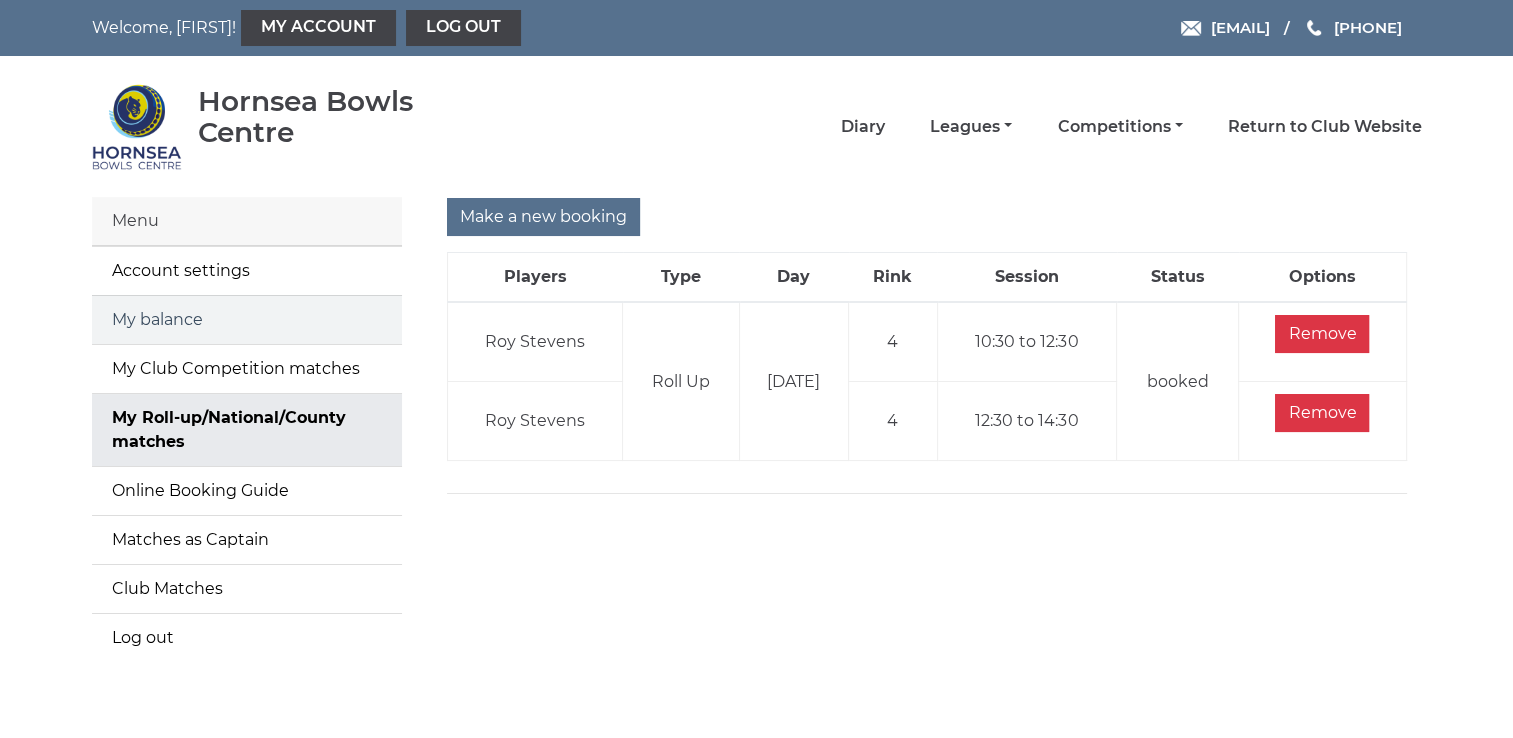 click on "My balance" at bounding box center [247, 320] 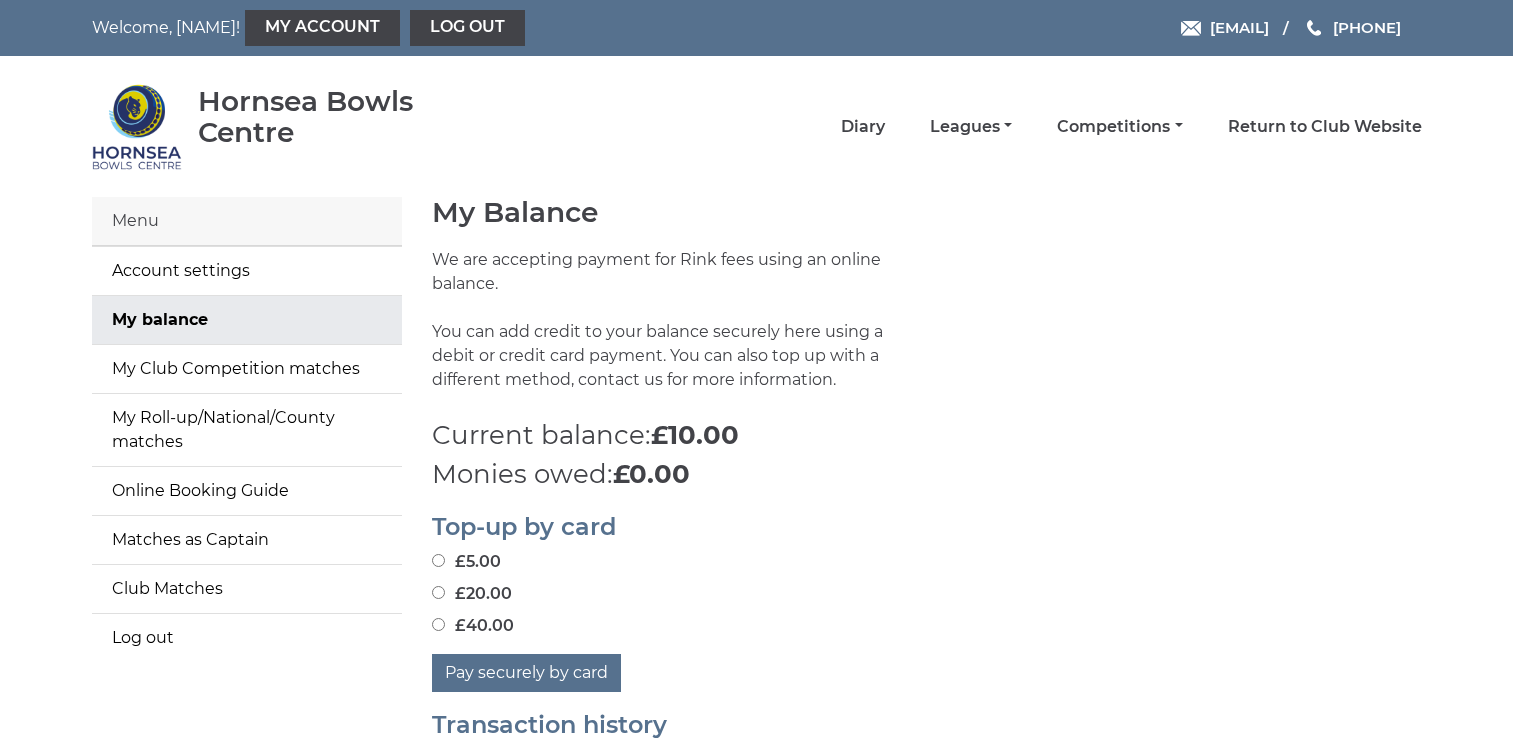 scroll, scrollTop: 0, scrollLeft: 0, axis: both 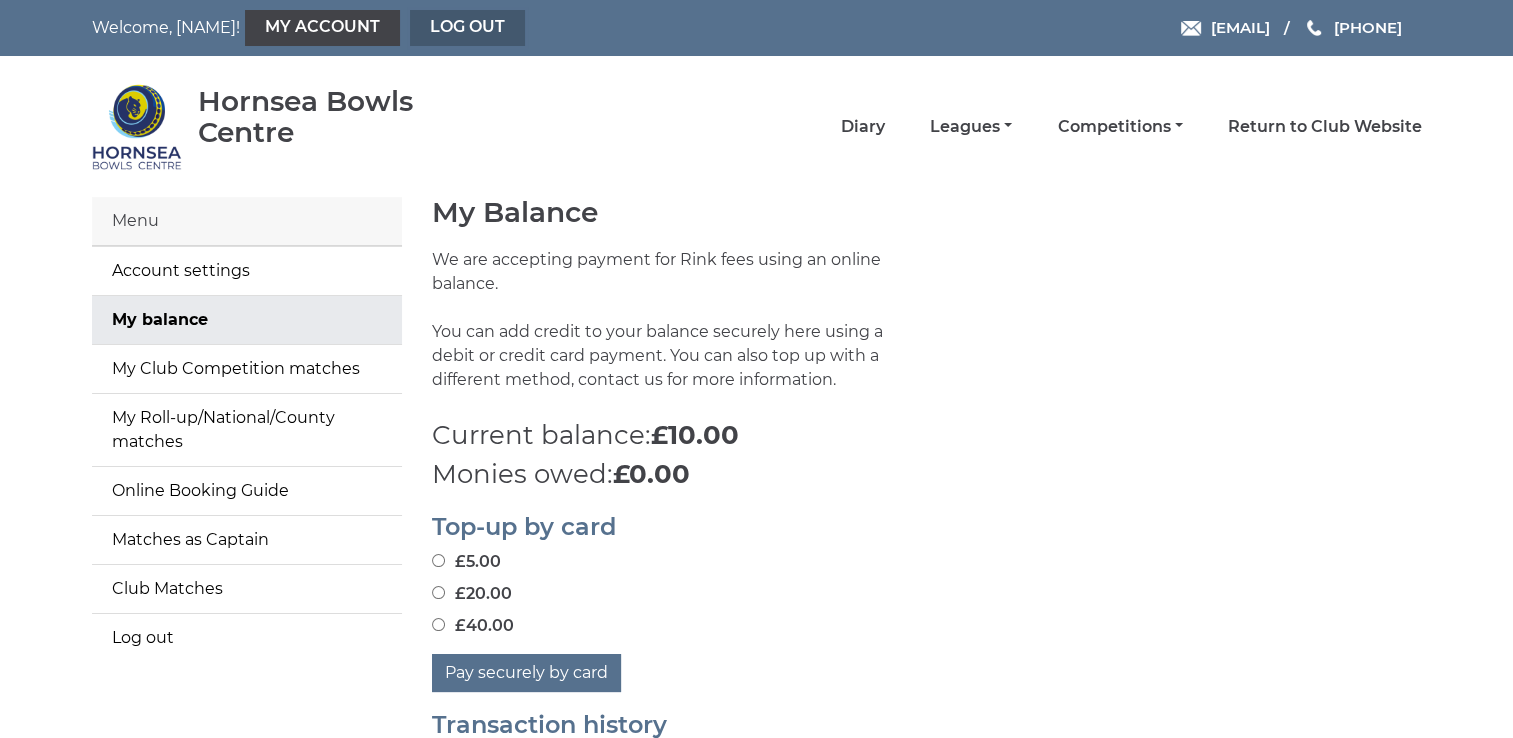click on "Log out" at bounding box center [467, 28] 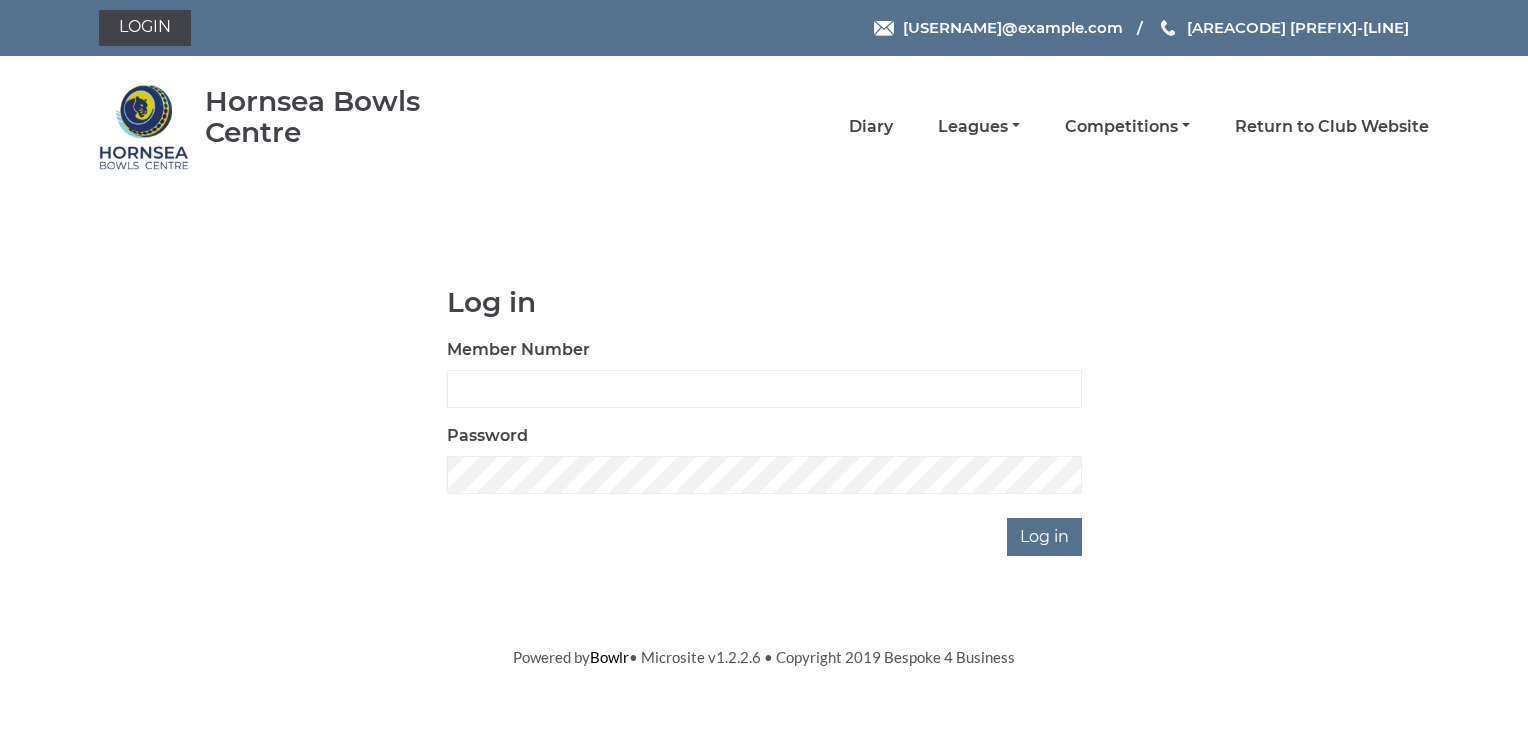 scroll, scrollTop: 0, scrollLeft: 0, axis: both 